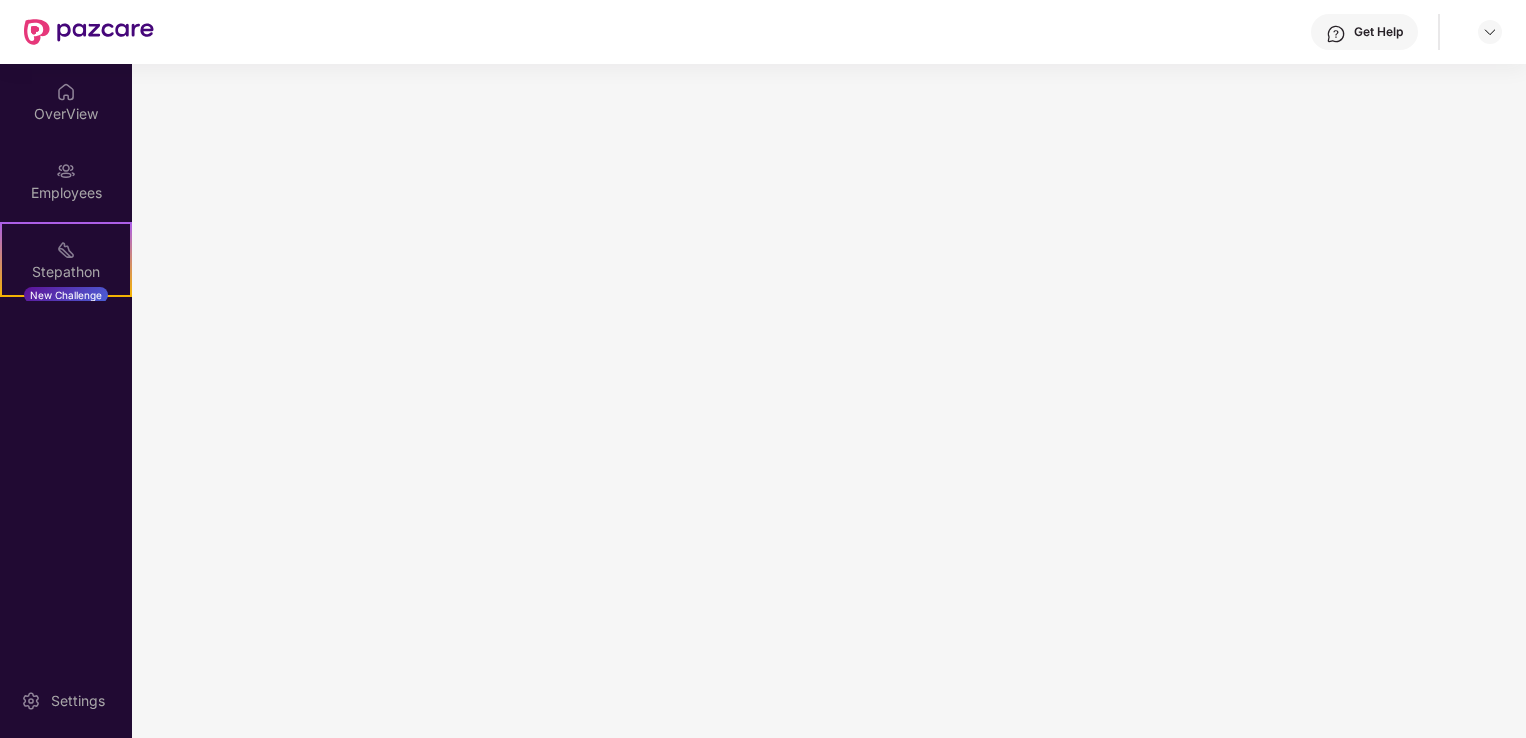 scroll, scrollTop: 0, scrollLeft: 0, axis: both 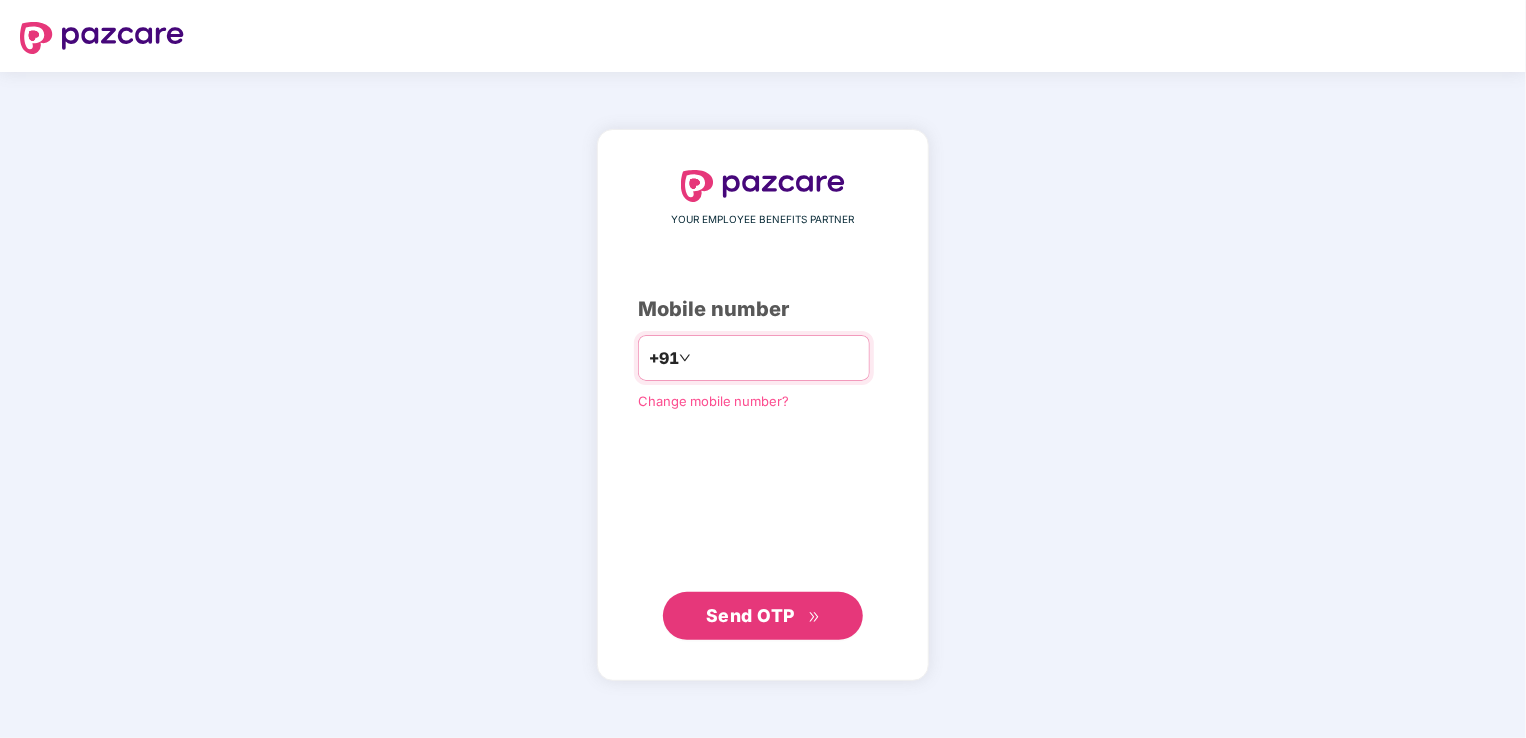 click at bounding box center (777, 358) 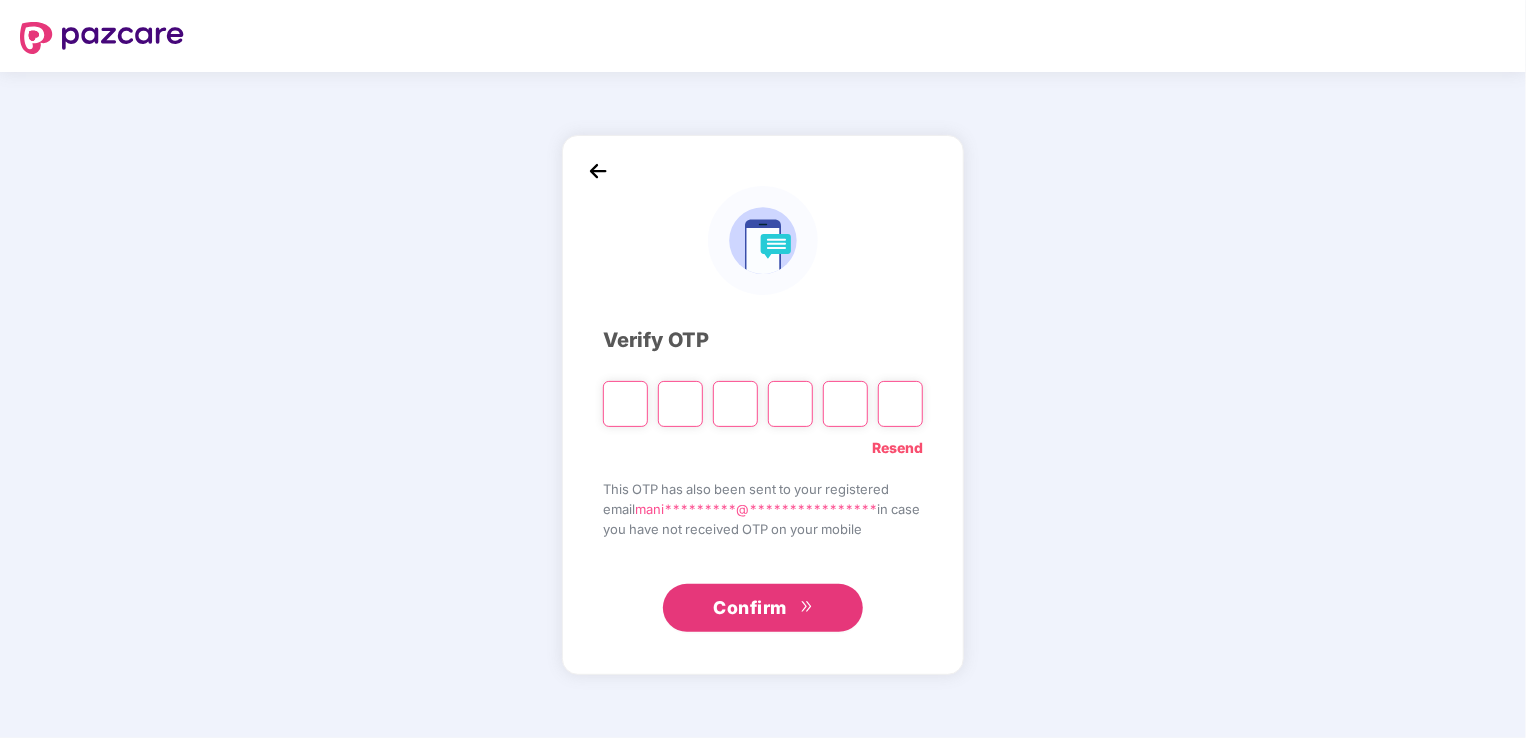 type on "*" 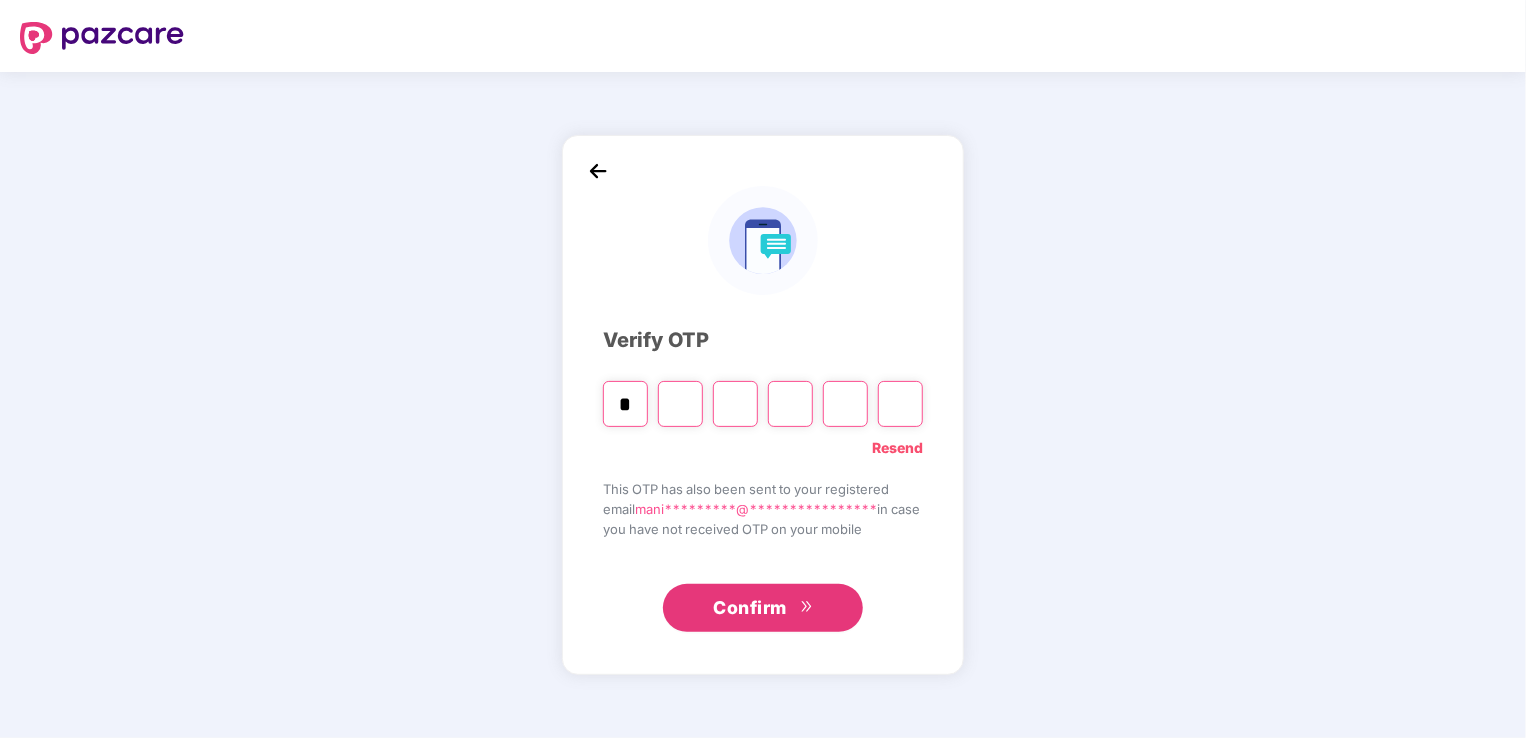 type on "*" 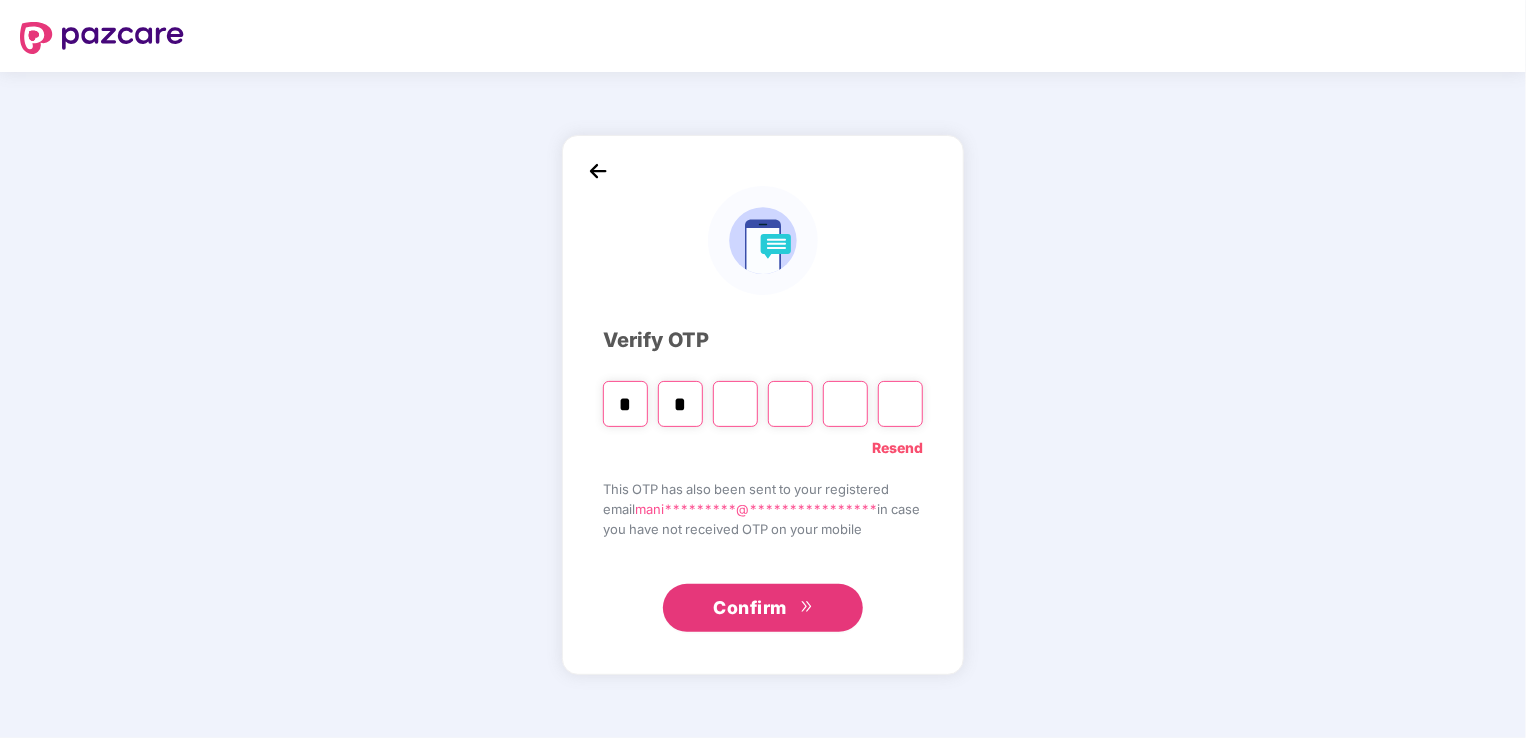 type on "*" 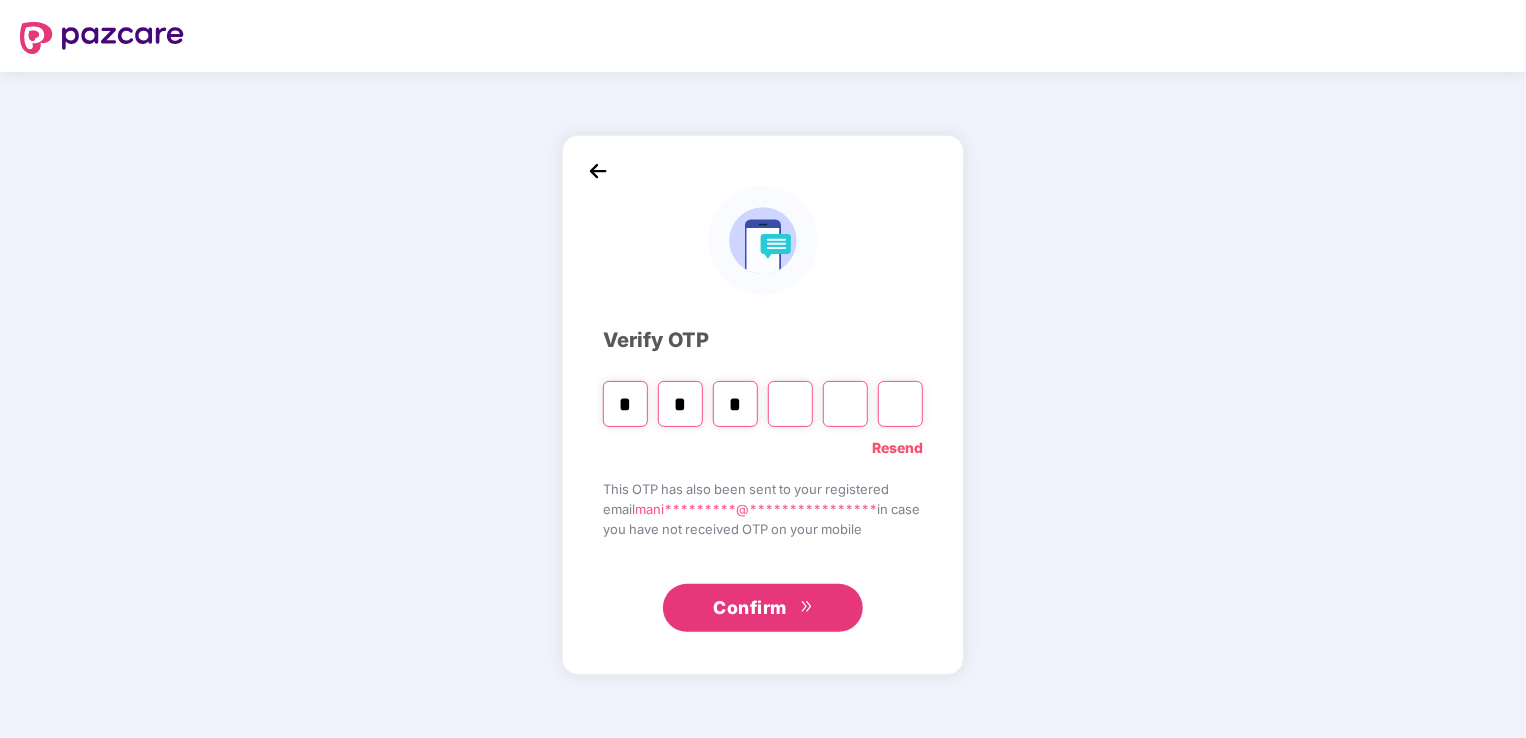 type on "*" 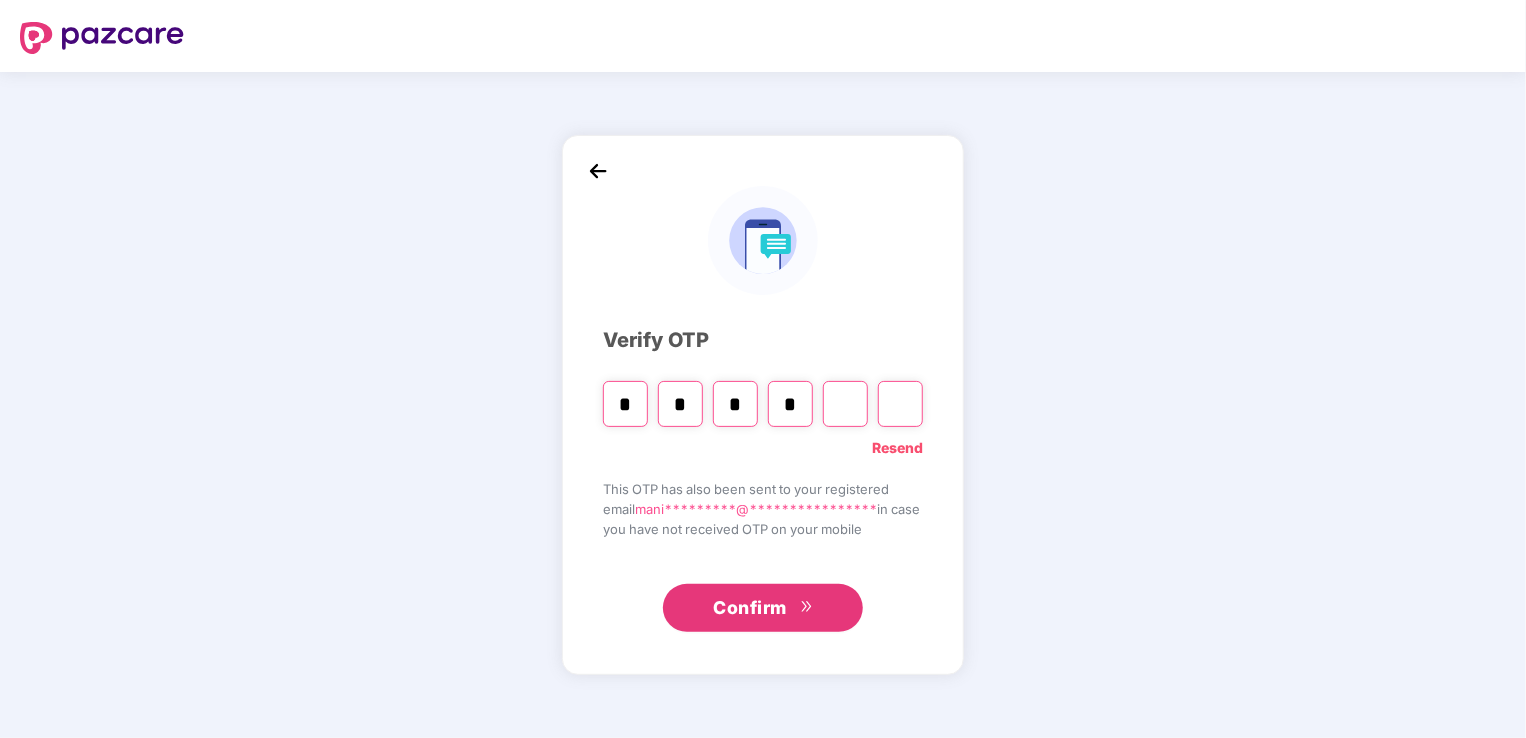 type on "*" 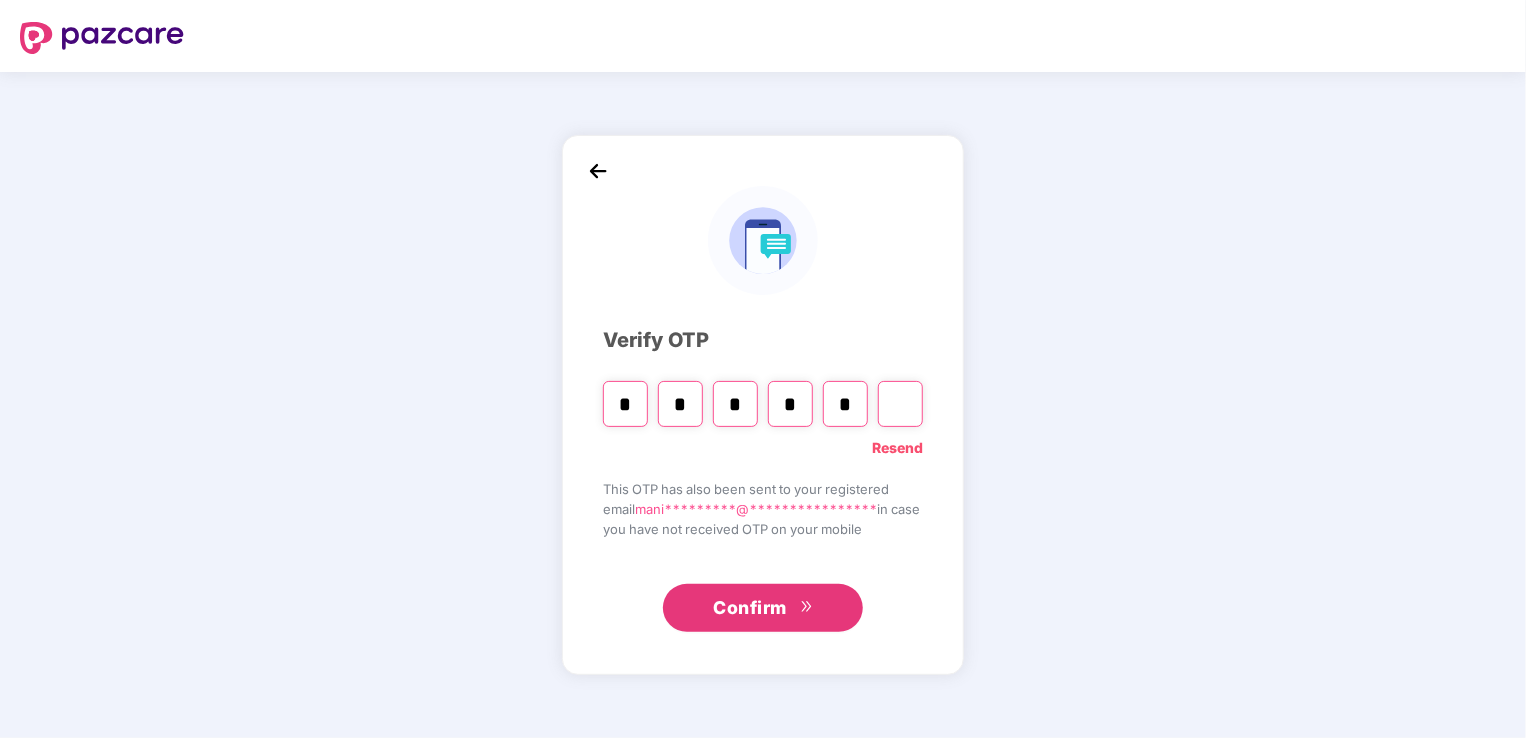 type on "*" 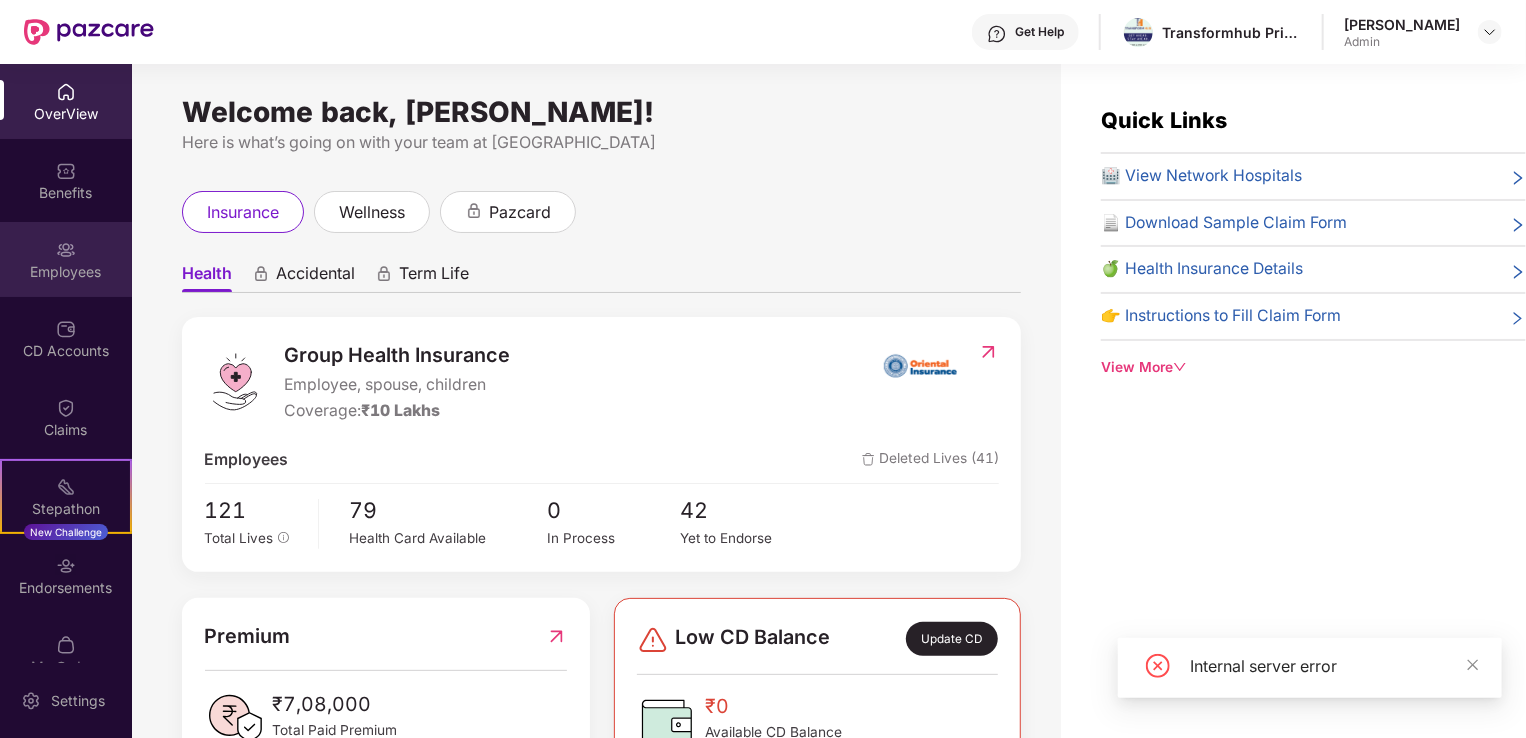 click at bounding box center (66, 250) 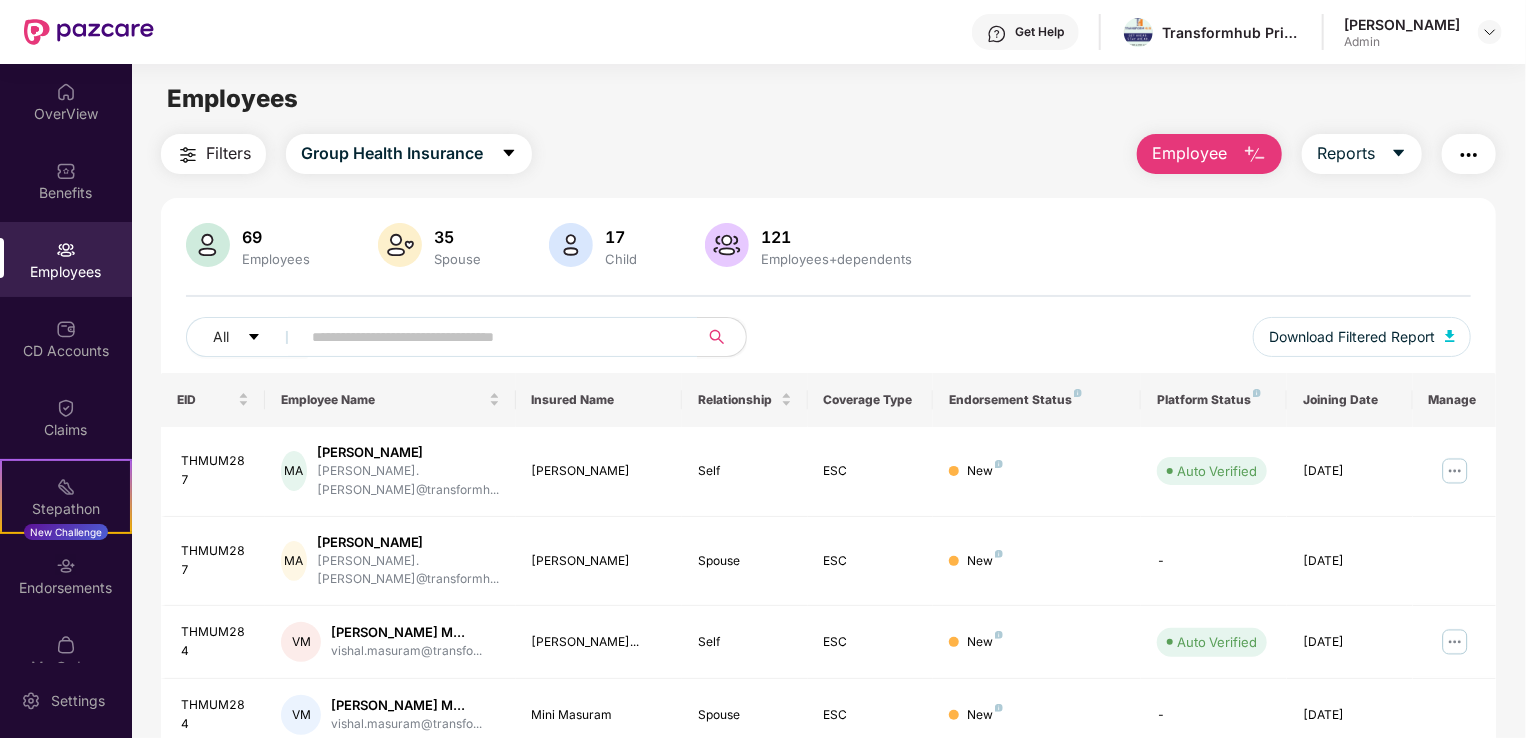 click on "Employee" at bounding box center (1209, 154) 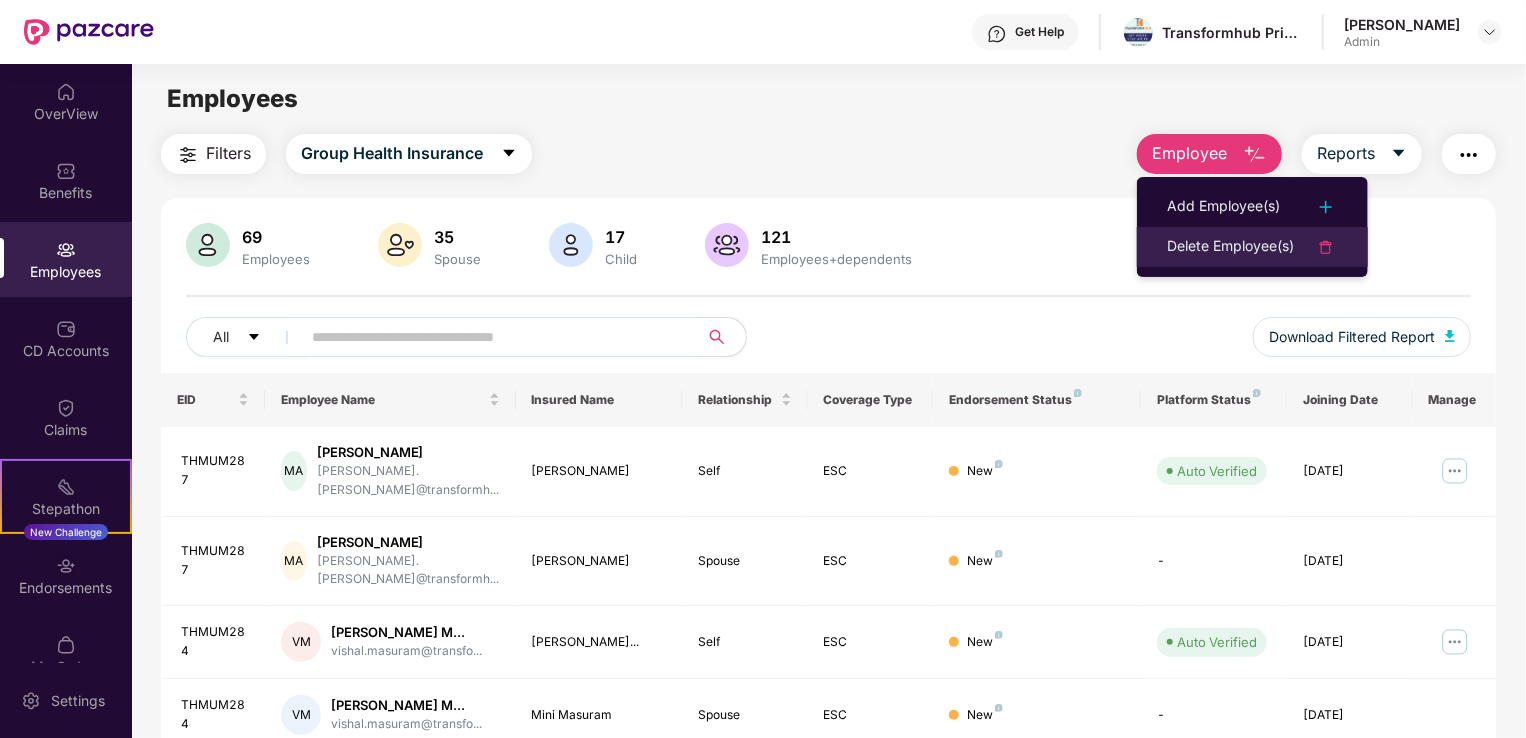 click on "Delete Employee(s)" at bounding box center (1230, 247) 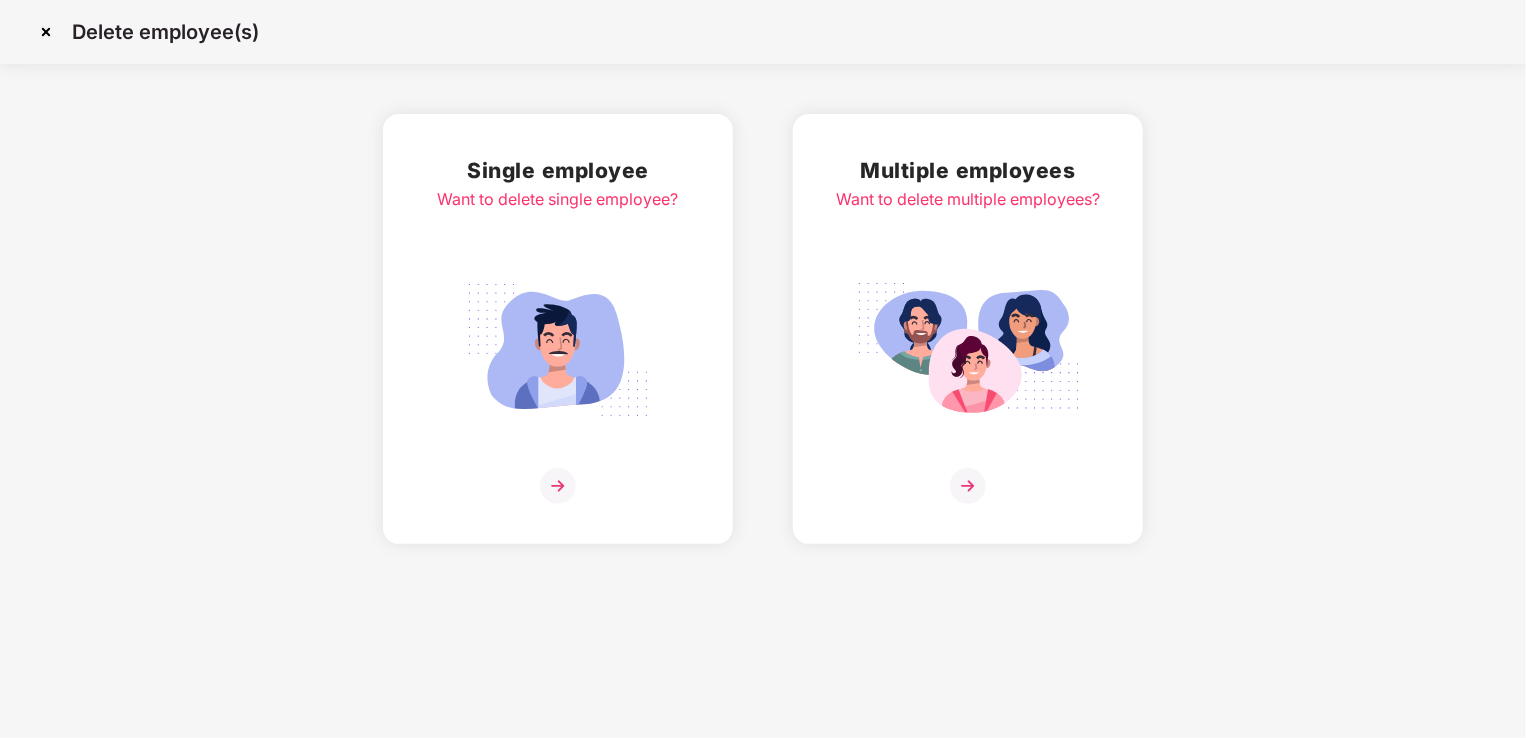 click at bounding box center [558, 350] 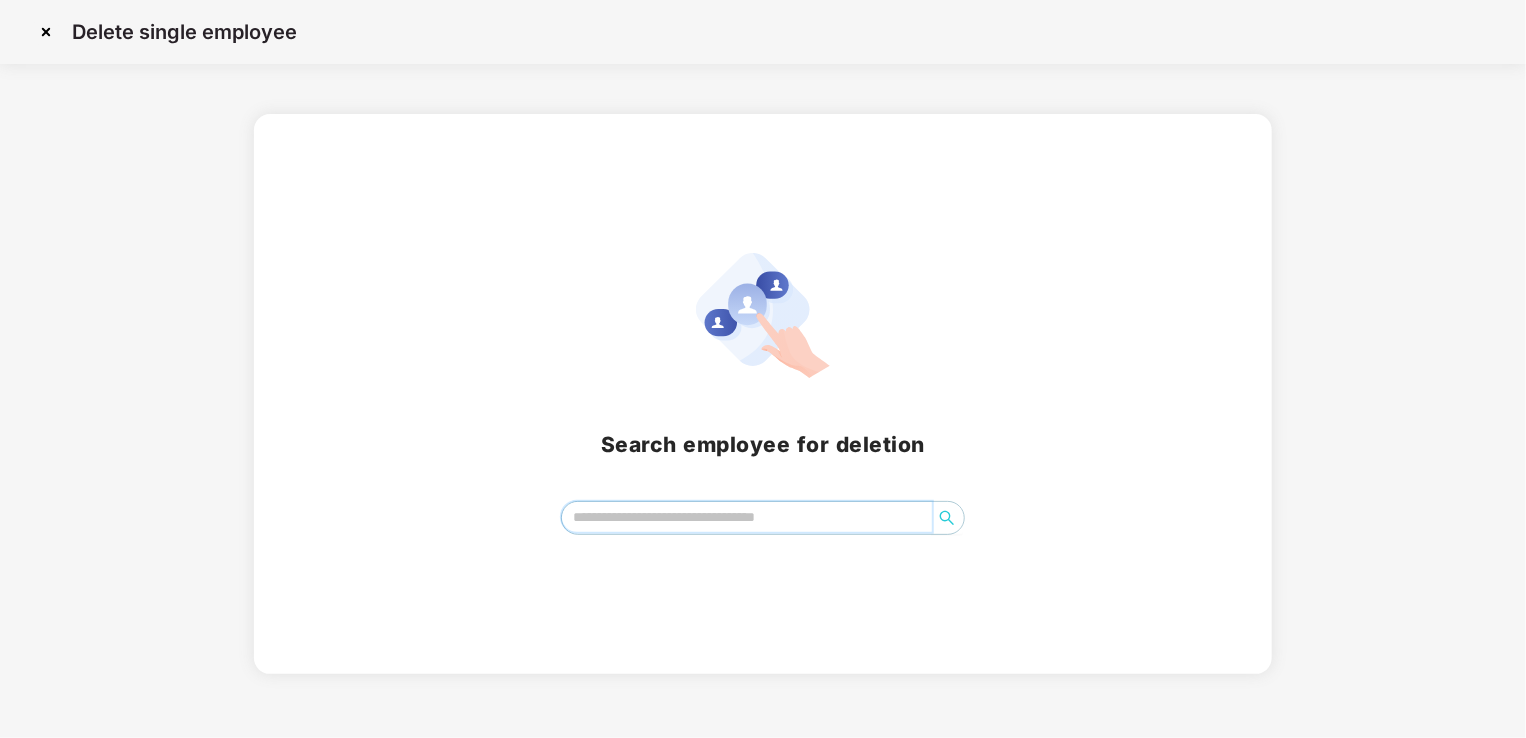 click at bounding box center [747, 517] 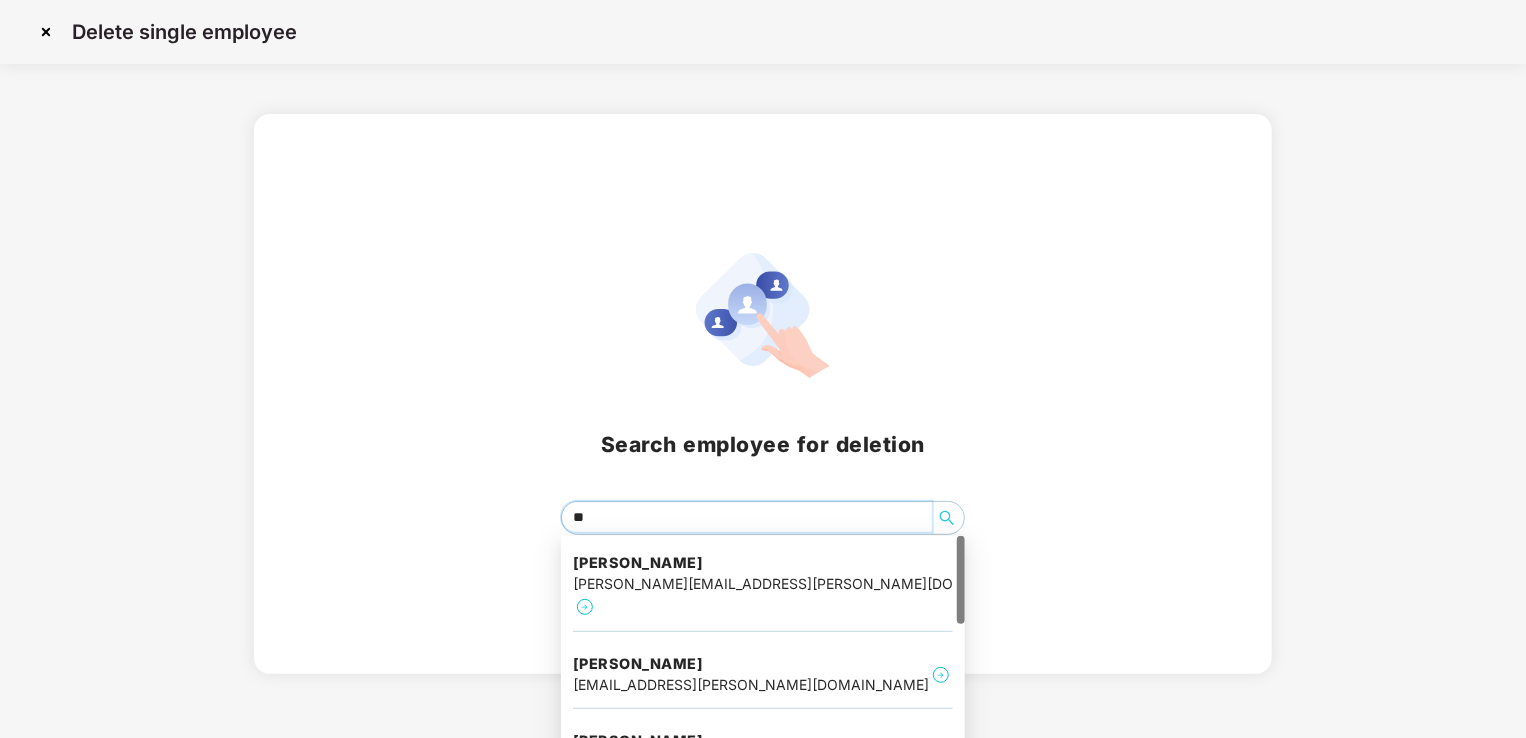type on "***" 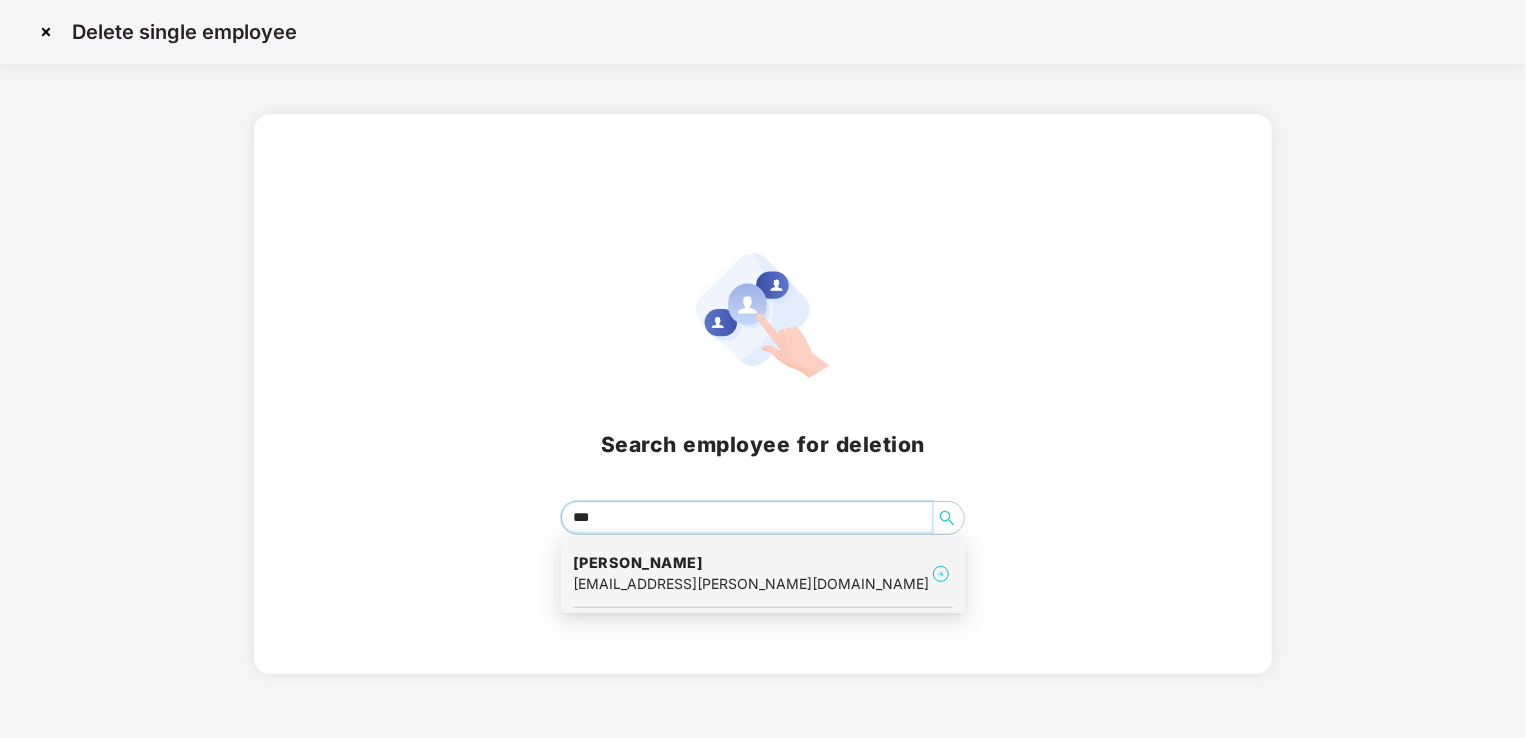click on "[PERSON_NAME]" at bounding box center [751, 563] 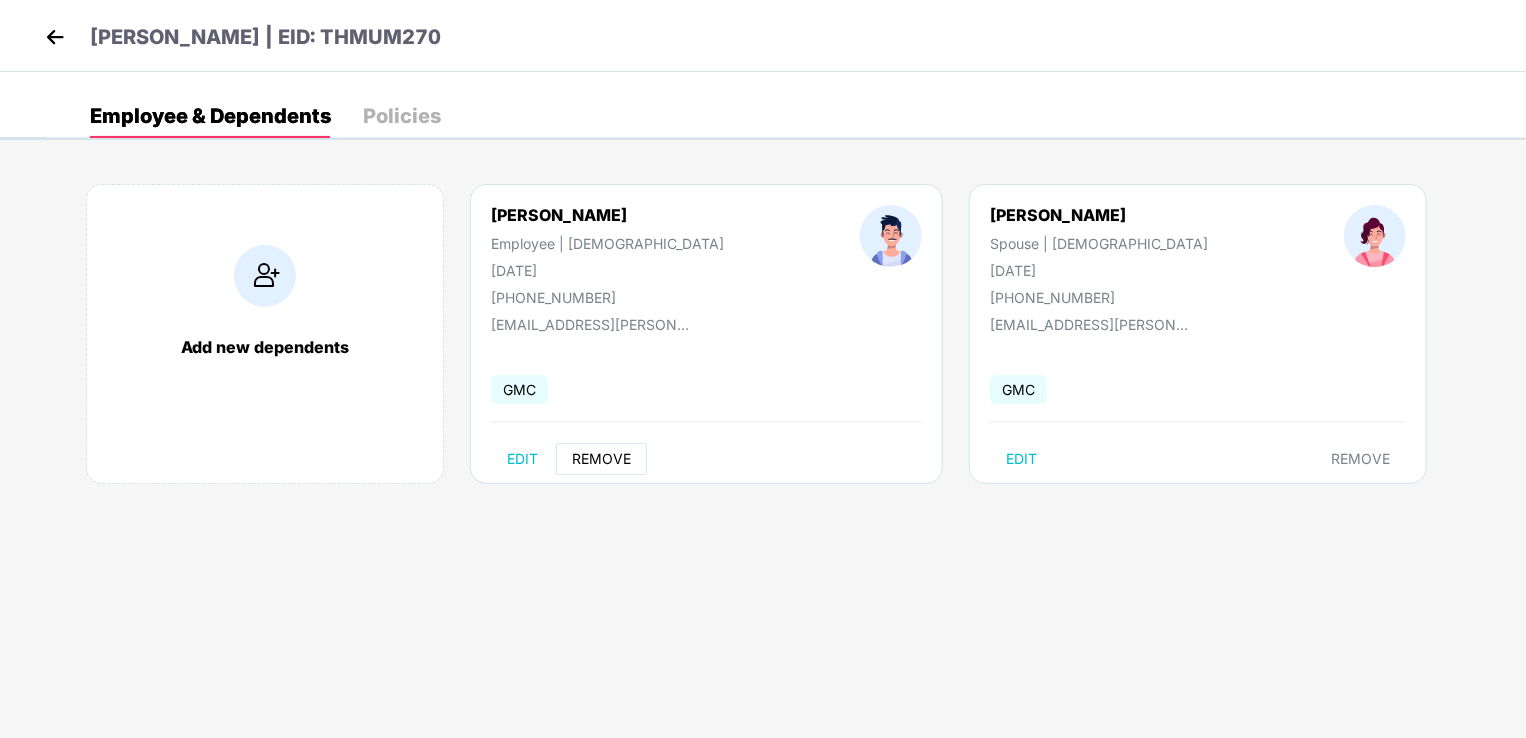 click on "REMOVE" at bounding box center (601, 459) 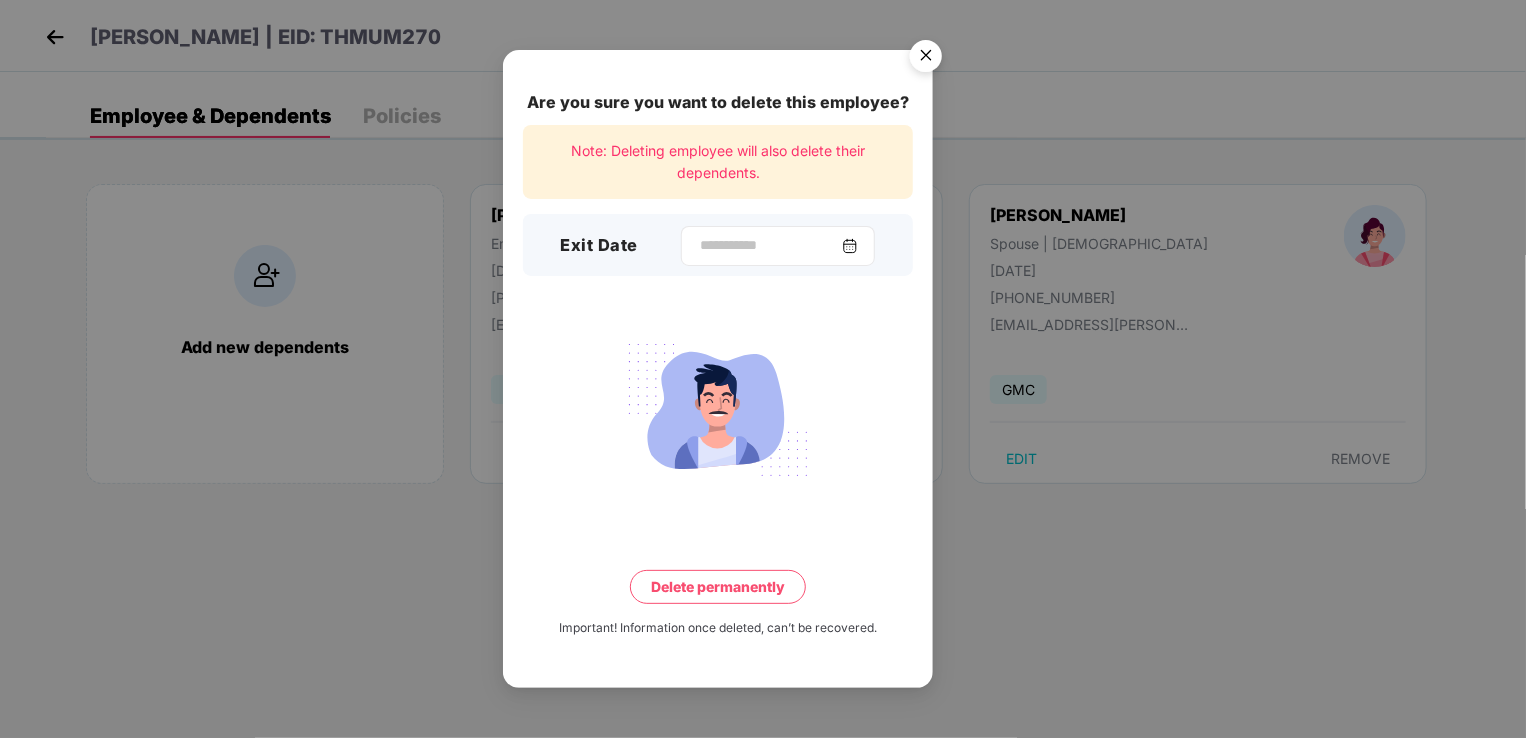 click at bounding box center [850, 246] 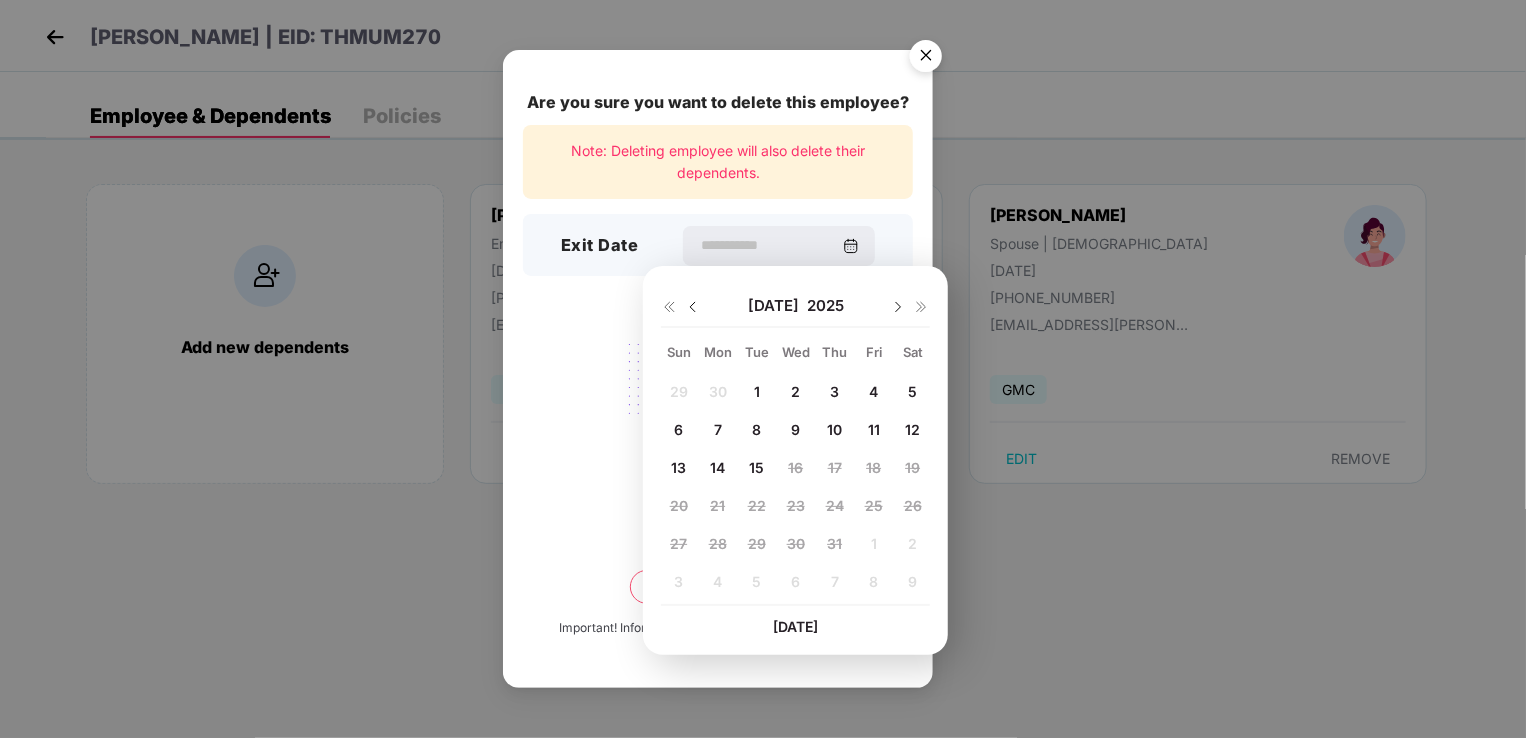 click on "14" at bounding box center (717, 467) 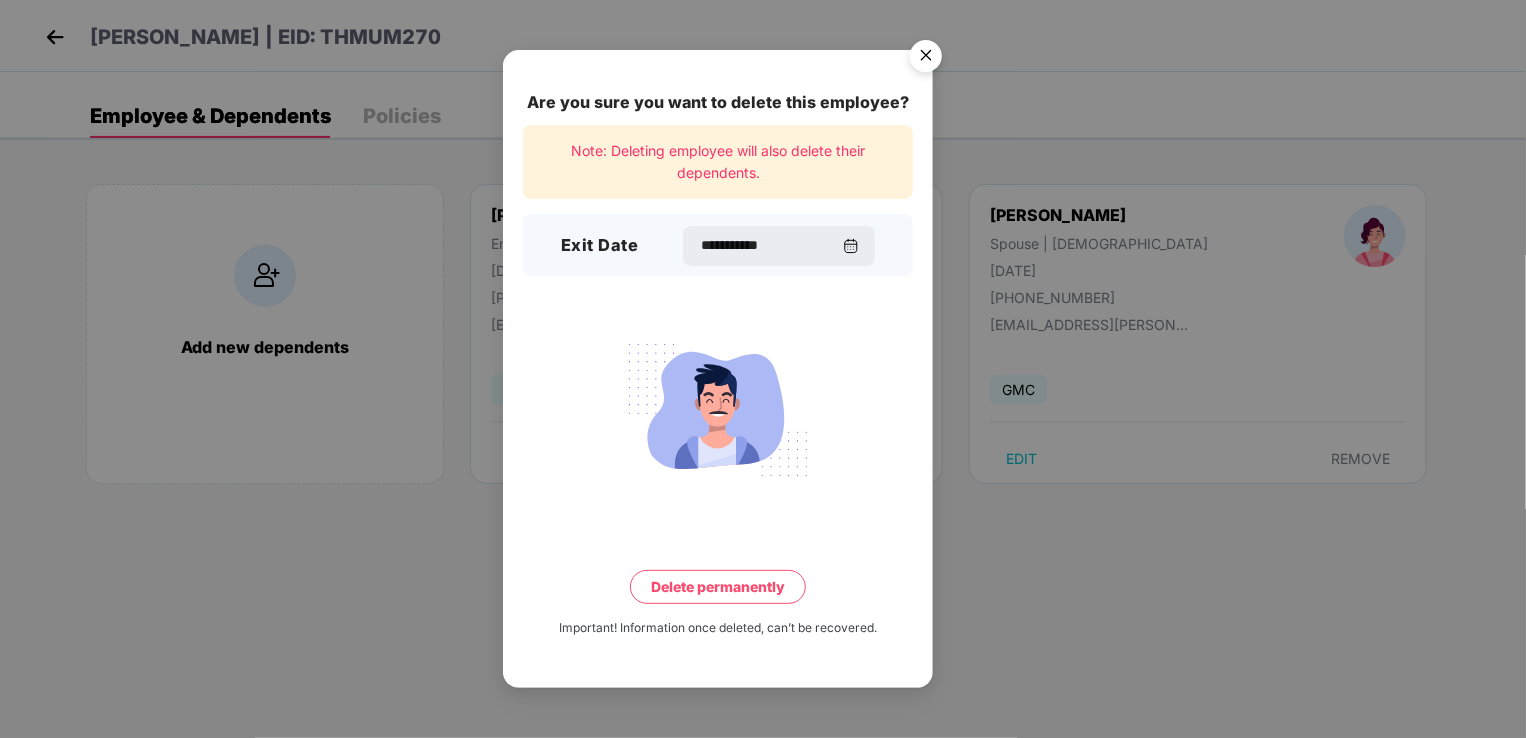 click on "Delete permanently" at bounding box center (718, 587) 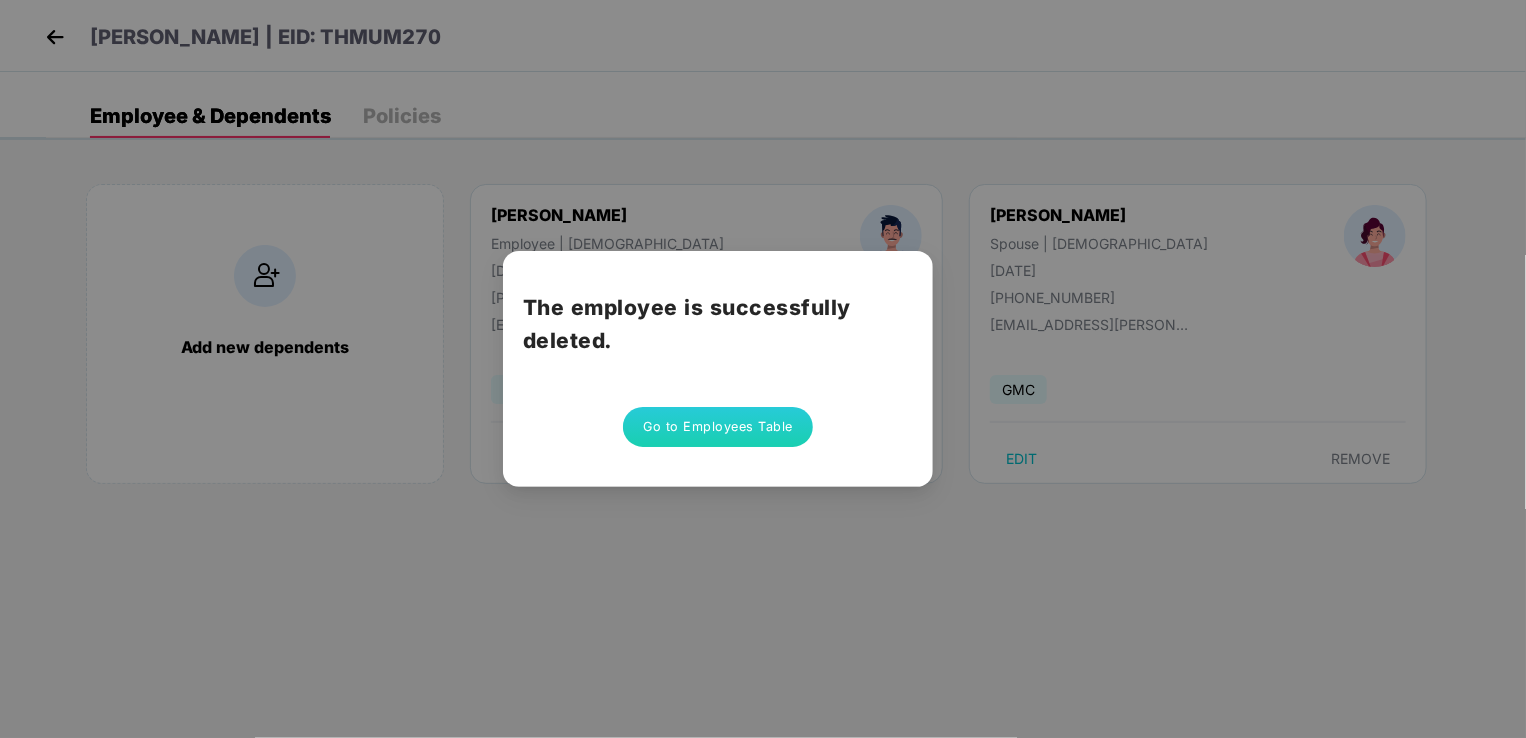 click on "The employee is successfully deleted. Go to Employees Table" at bounding box center [763, 369] 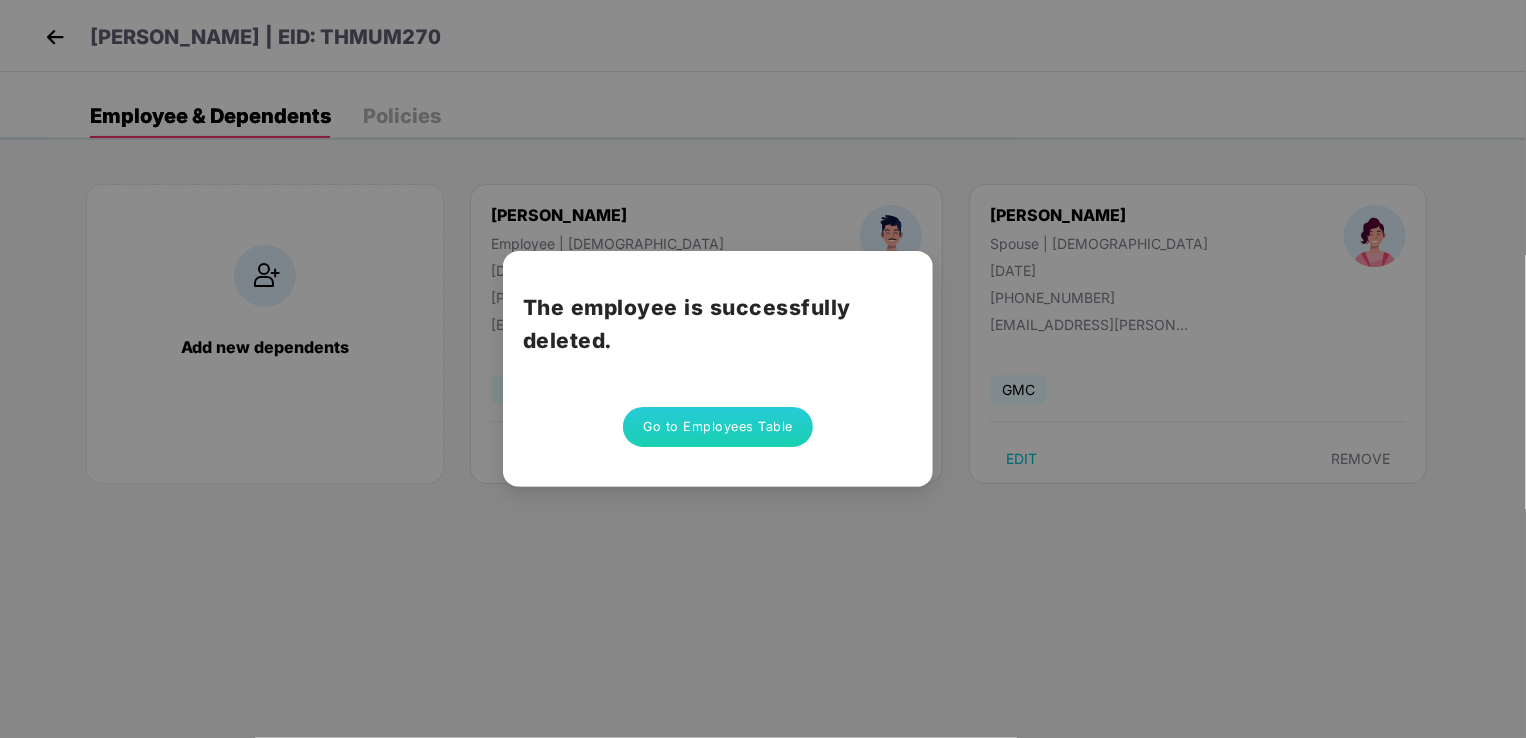 click on "The employee is successfully deleted. Go to Employees Table" at bounding box center (763, 369) 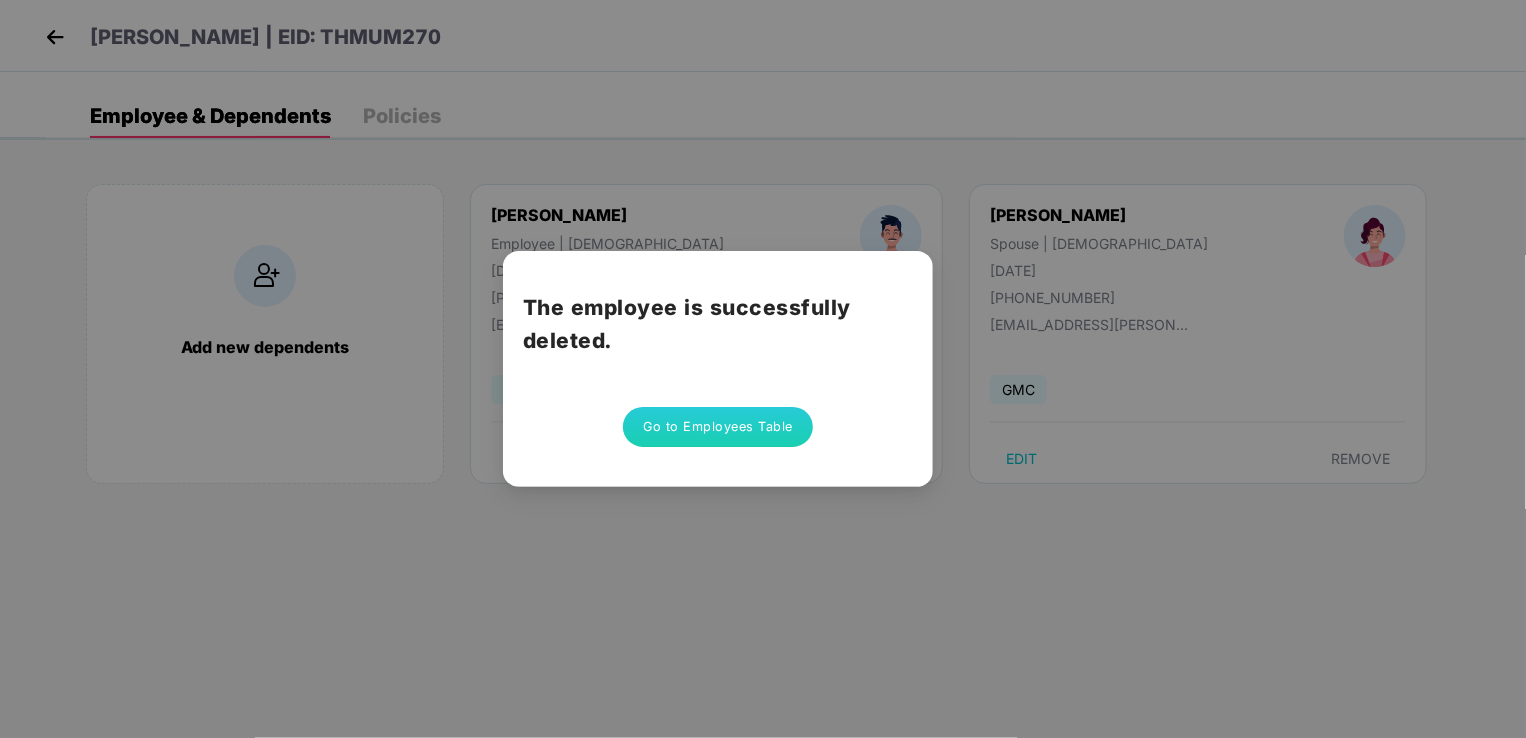 click on "Go to Employees Table" at bounding box center [718, 427] 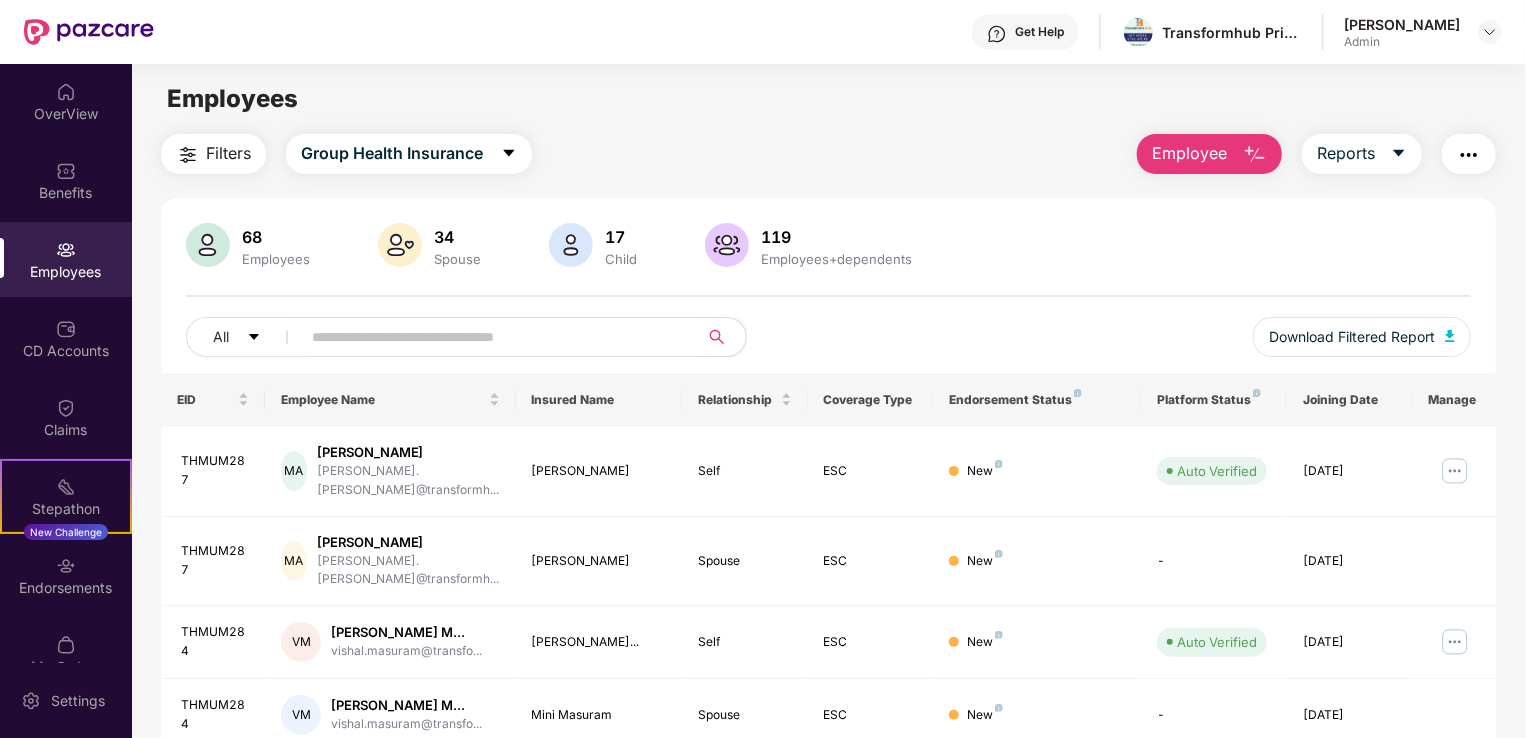 click on "Employee" at bounding box center [1189, 153] 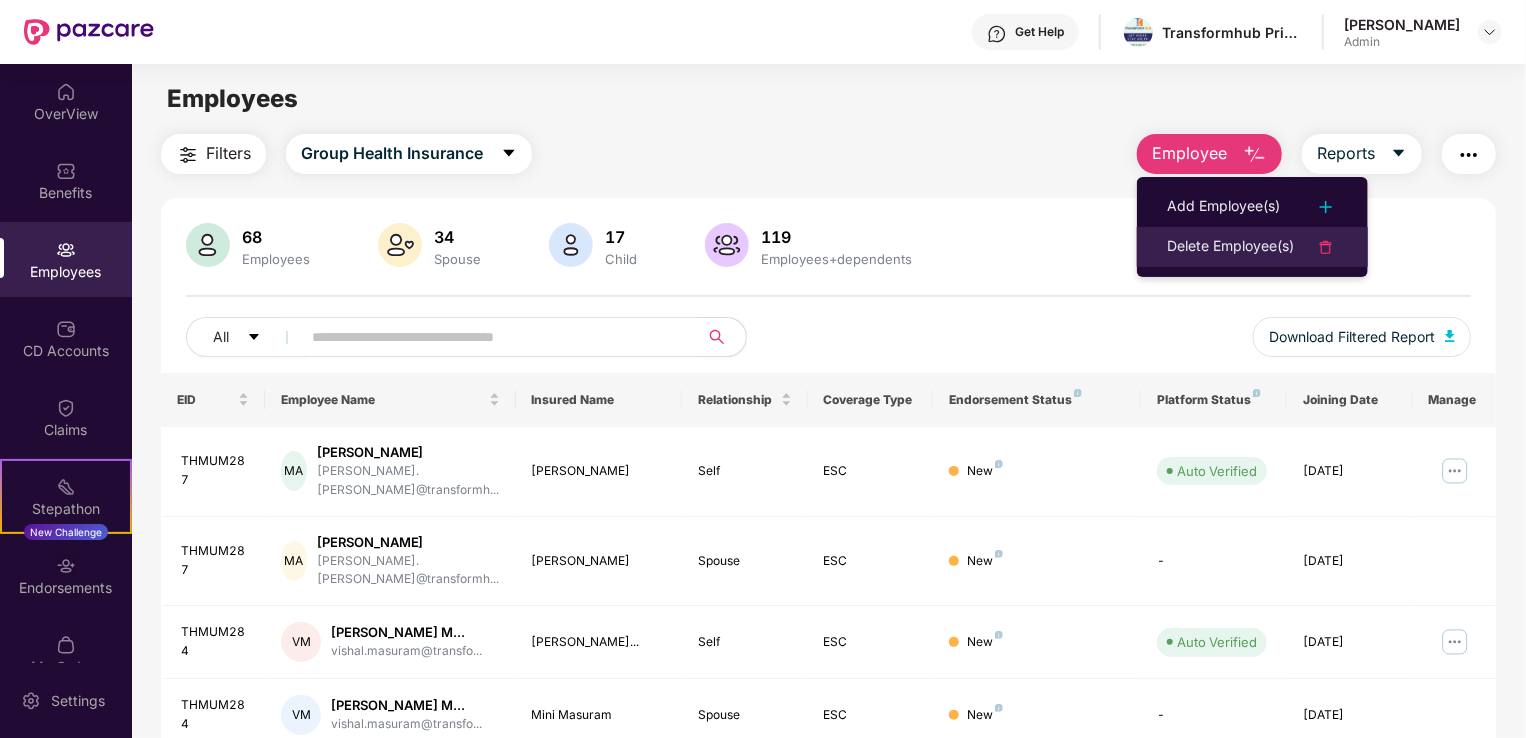 click on "Delete Employee(s)" at bounding box center (1230, 247) 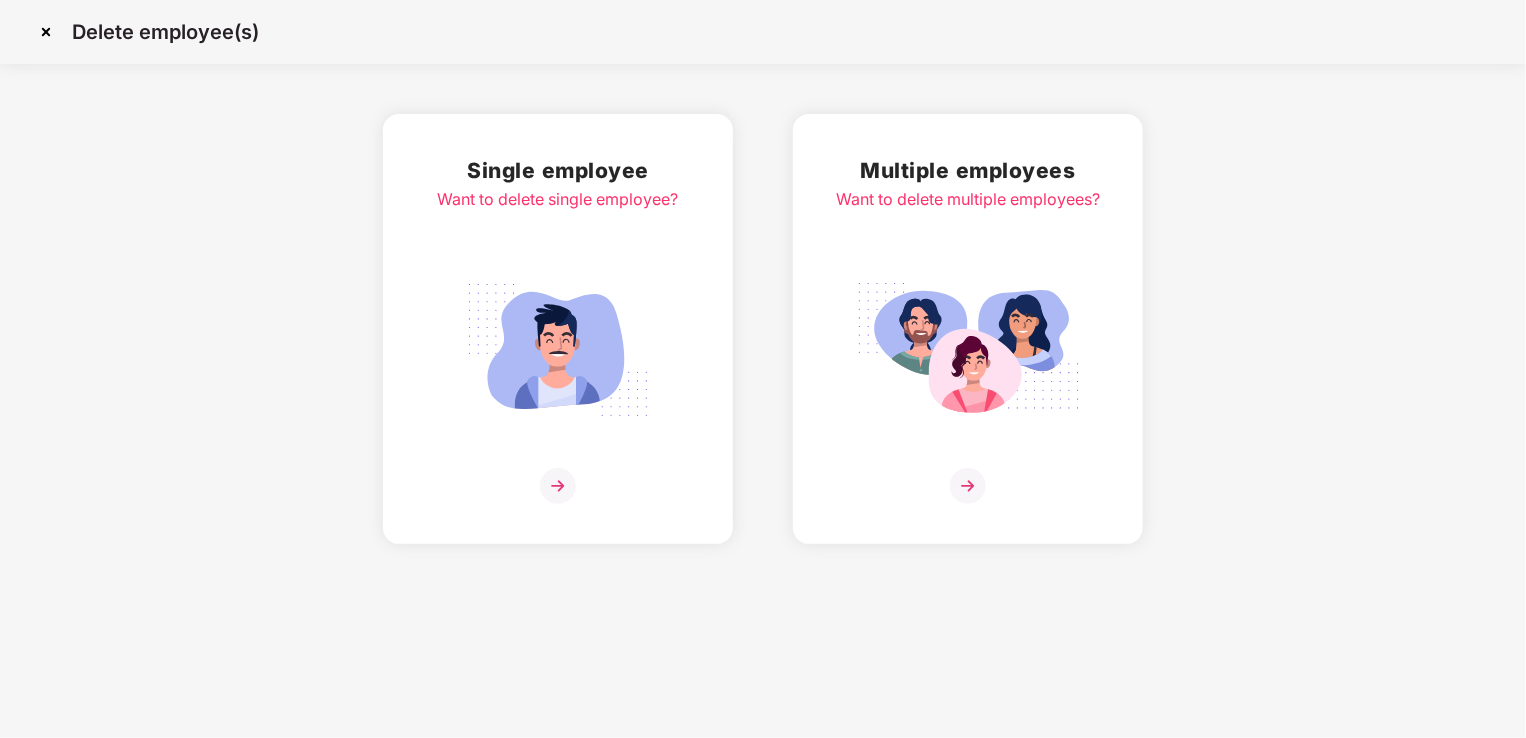 click at bounding box center (558, 350) 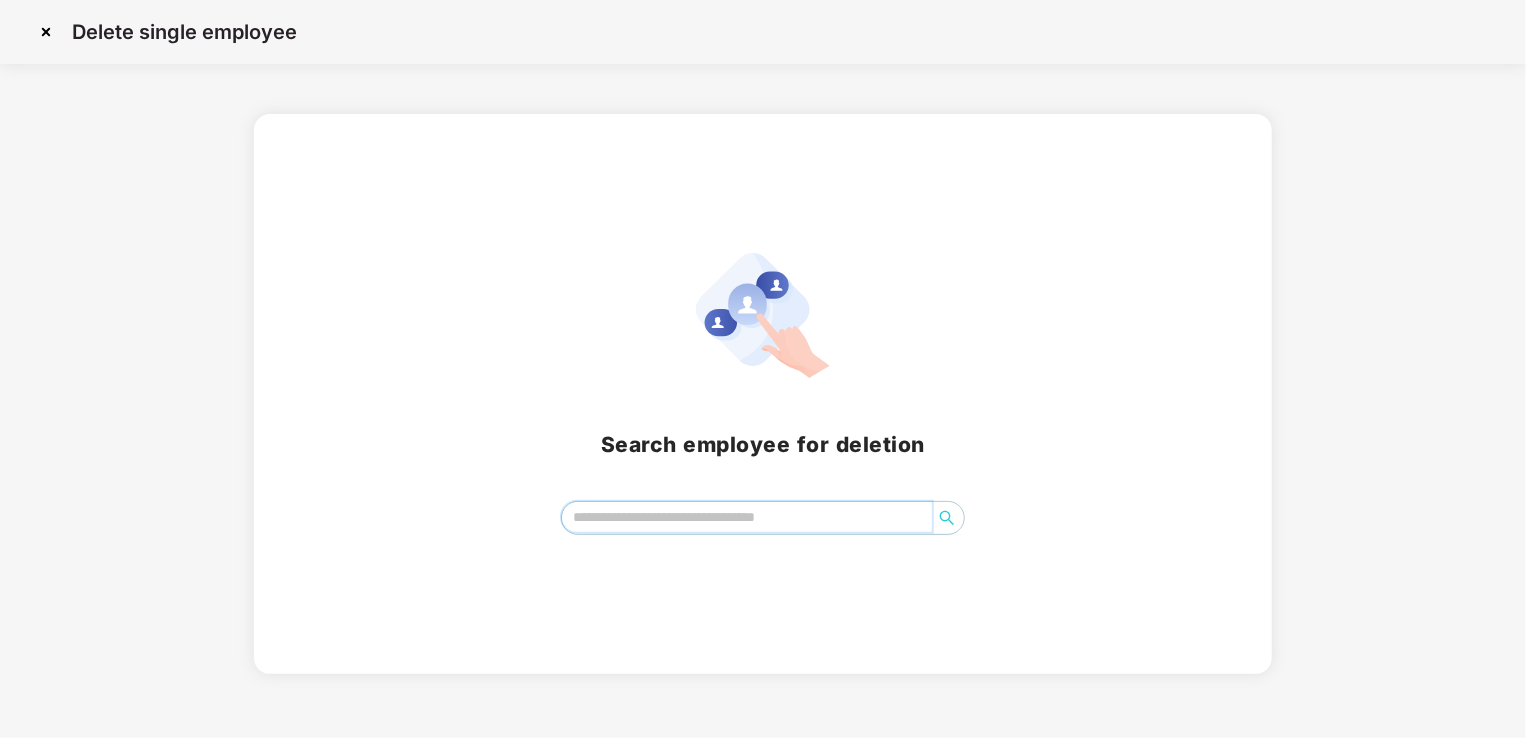 click at bounding box center [747, 517] 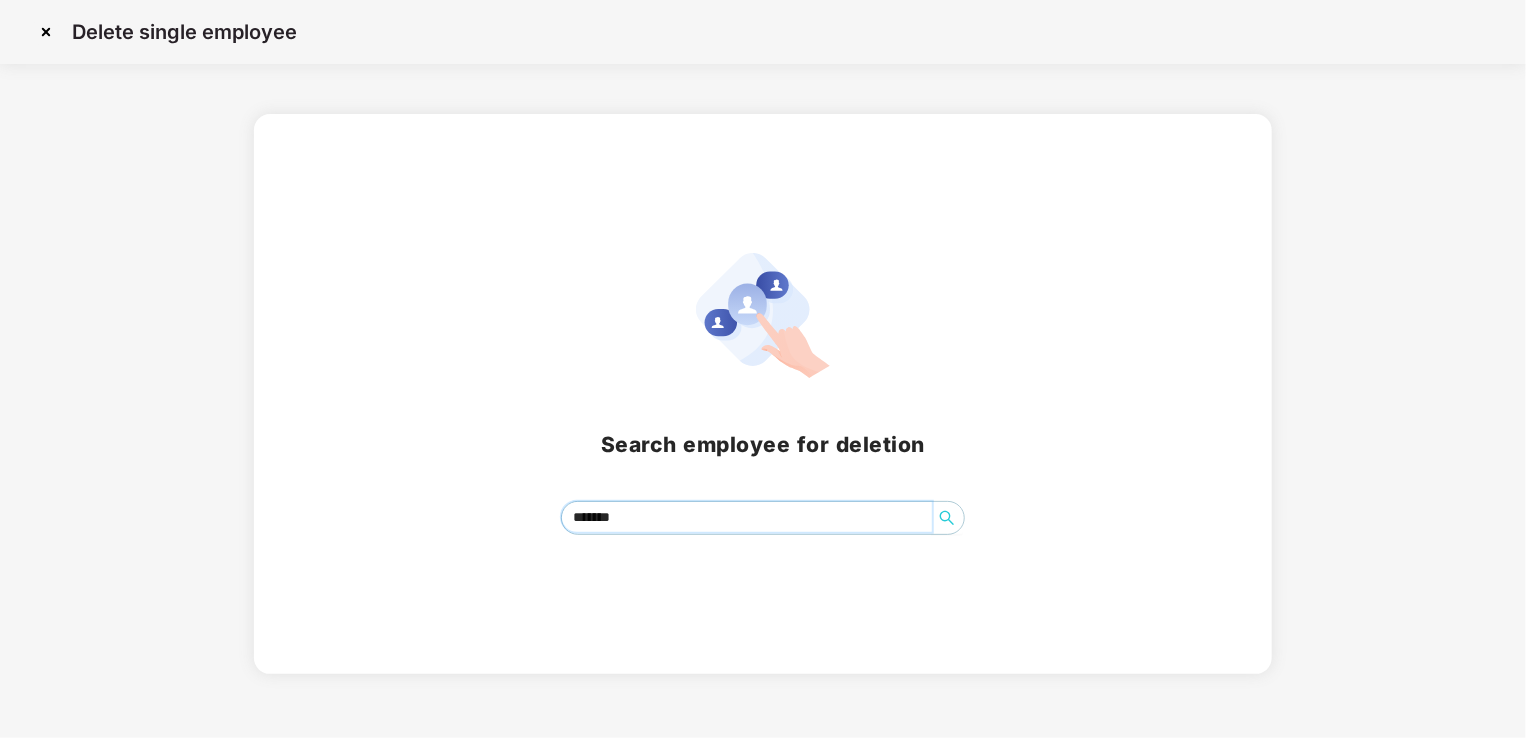 type on "******" 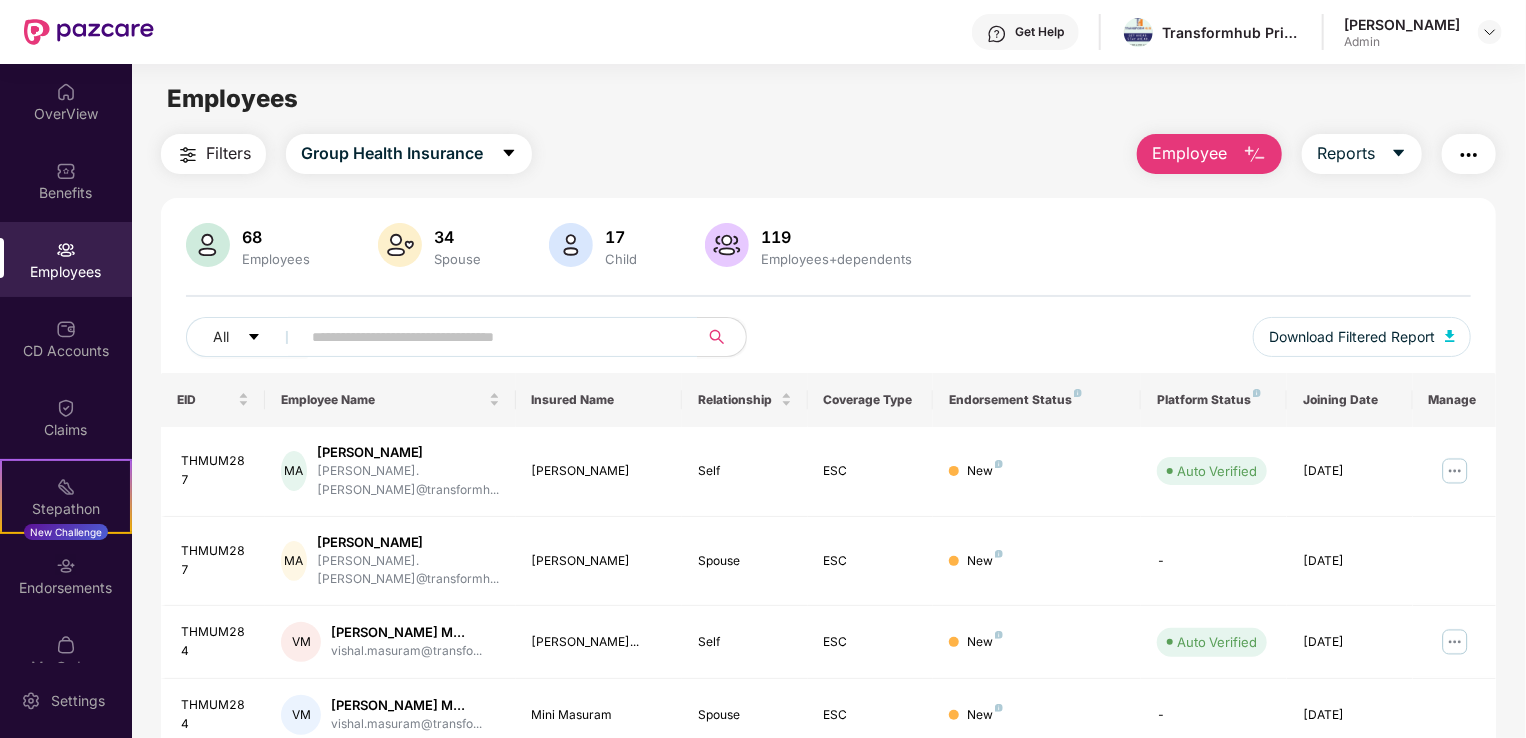 click on "Employee" at bounding box center (1189, 153) 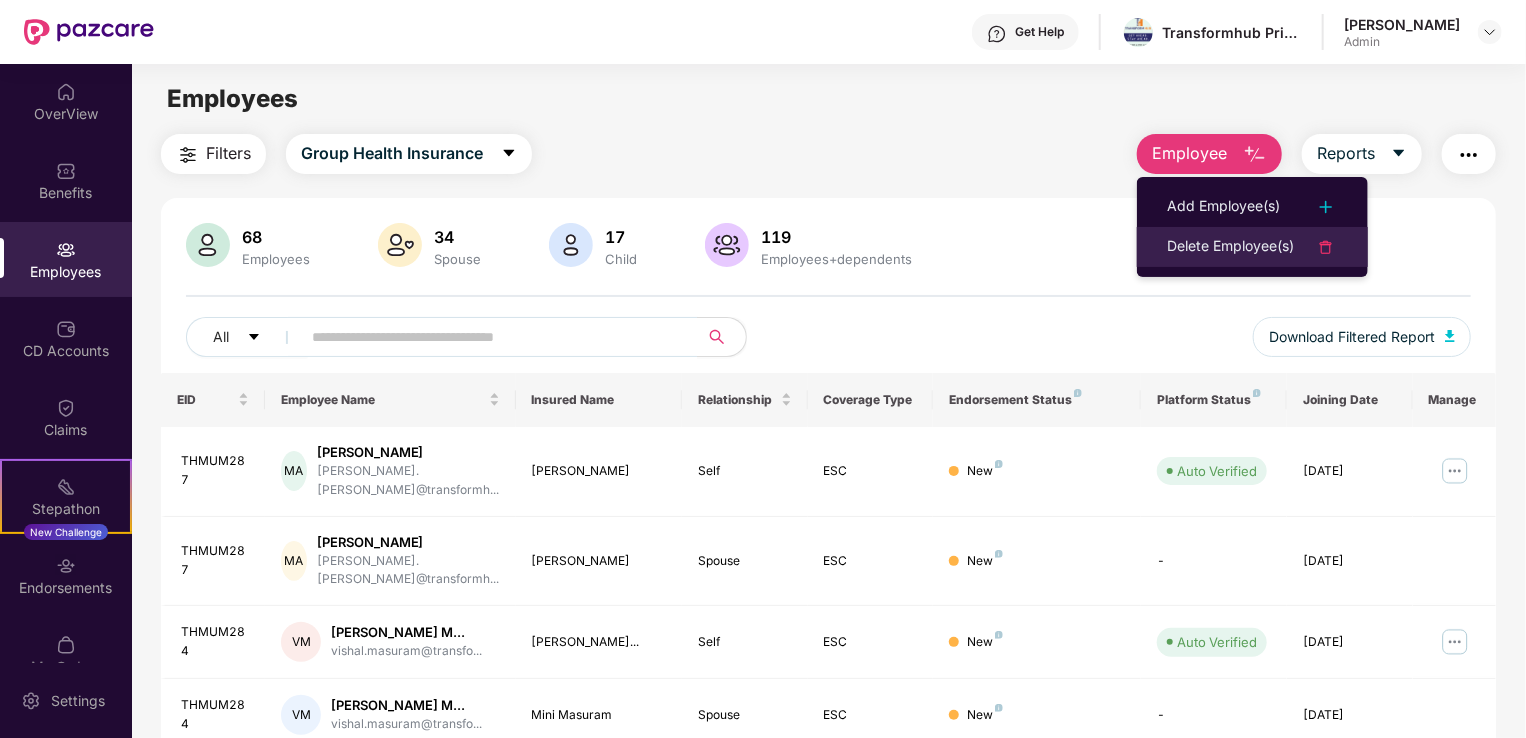 click on "Delete Employee(s)" at bounding box center [1230, 247] 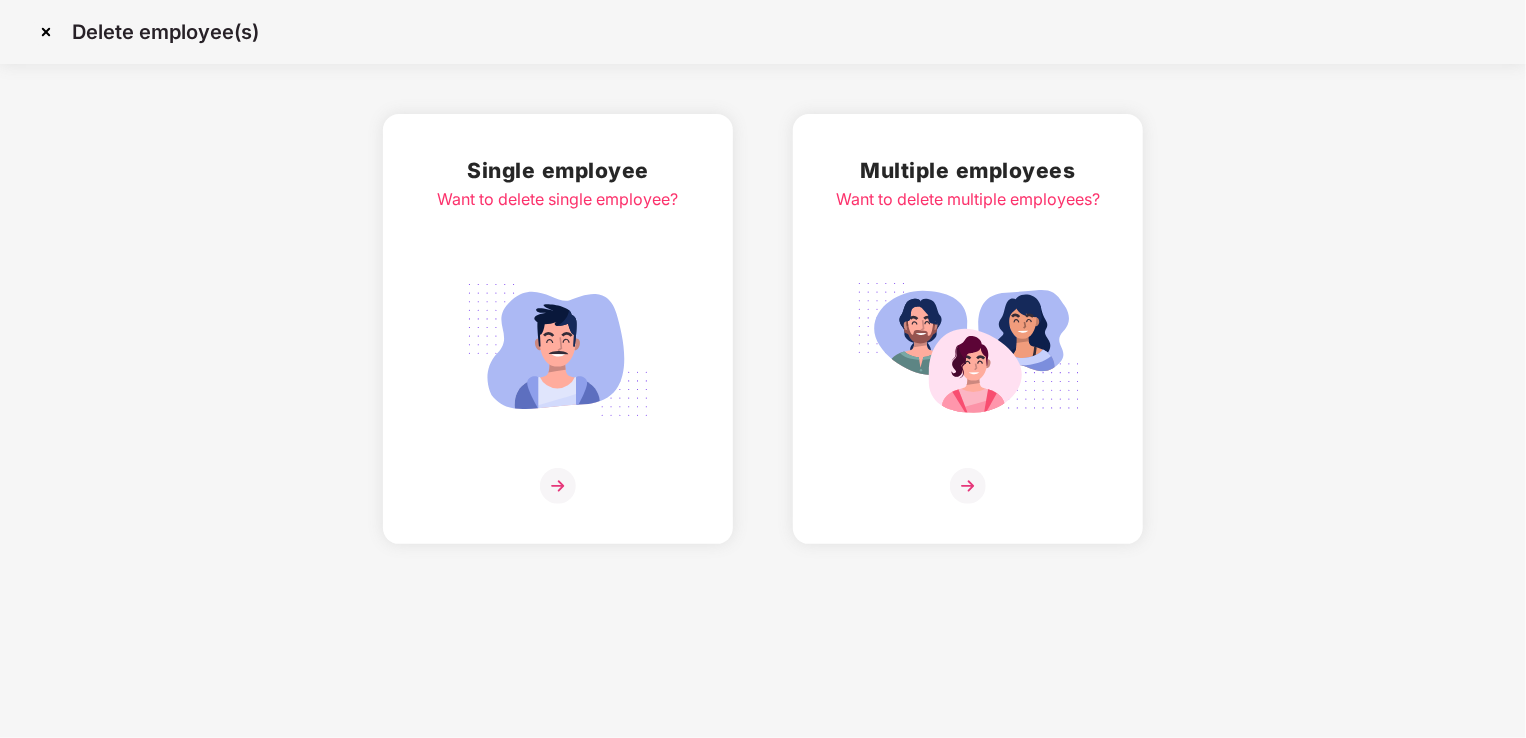 click at bounding box center (558, 350) 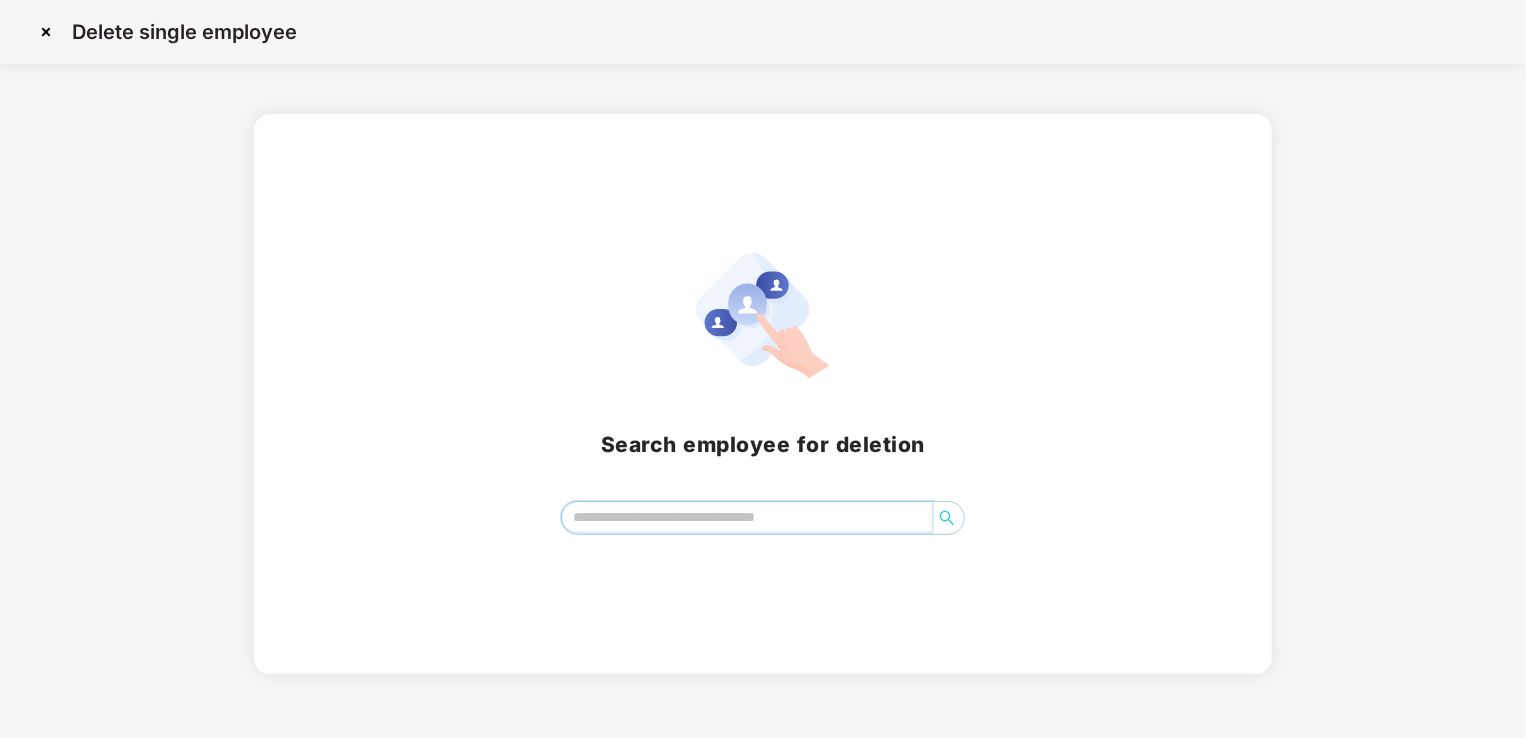 click at bounding box center [747, 517] 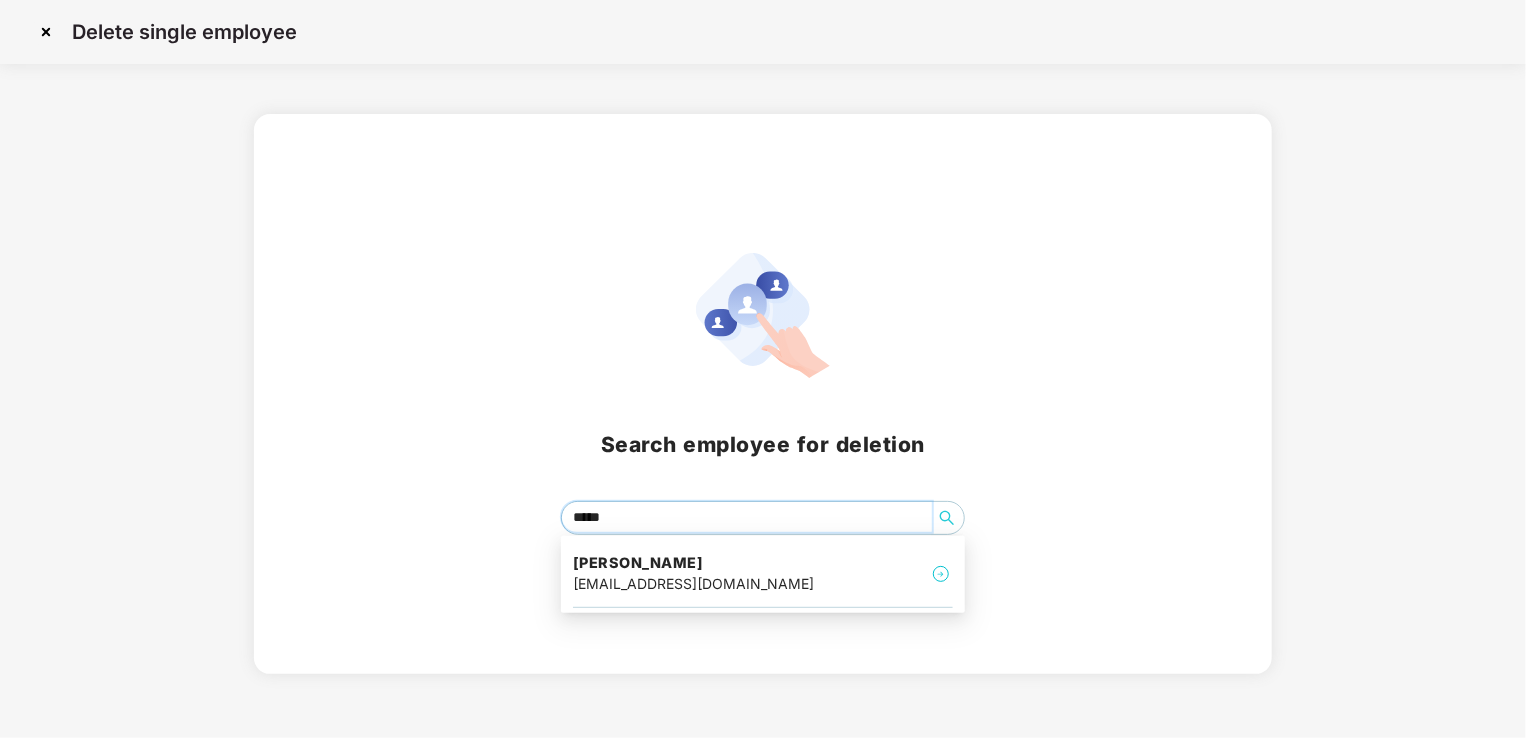 type on "******" 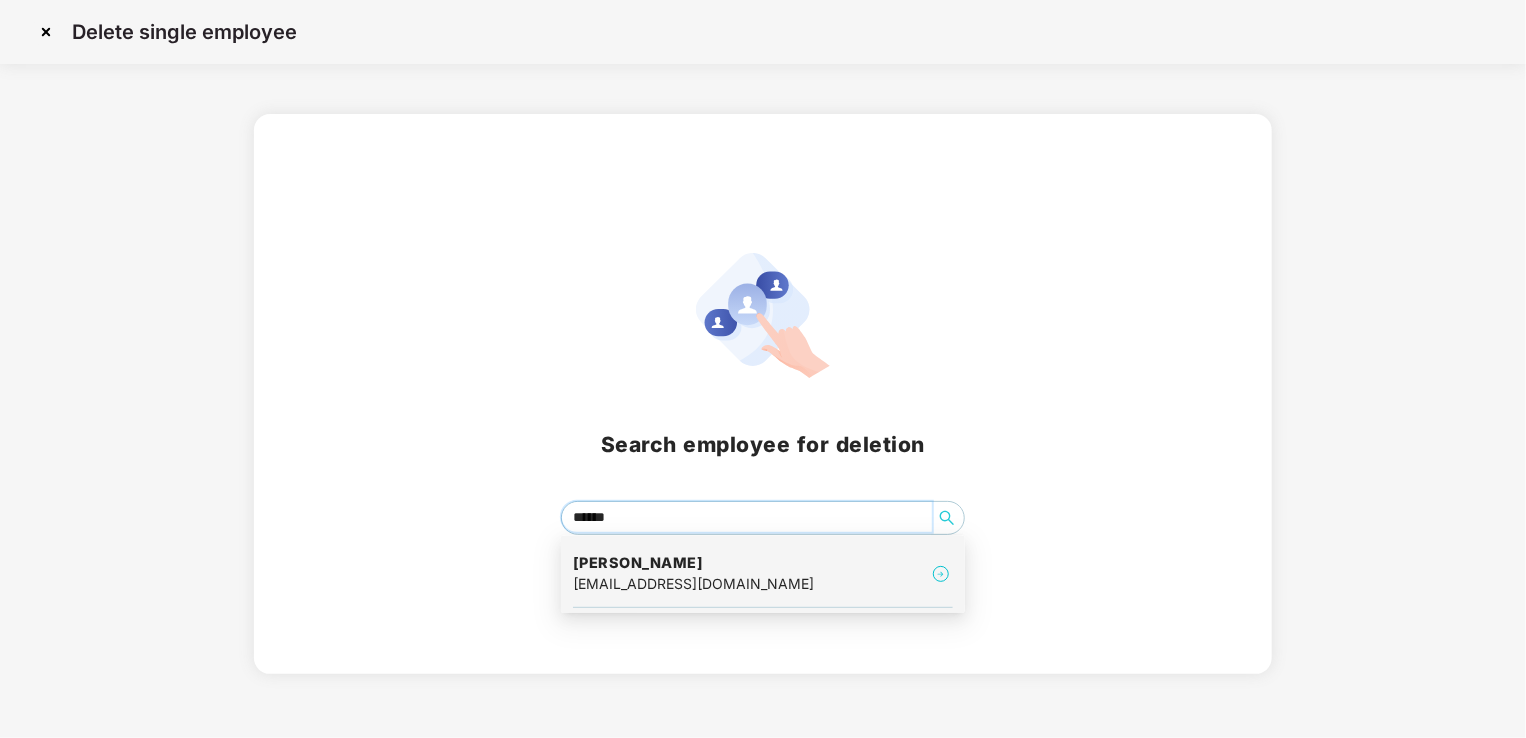 click on "[PERSON_NAME]" at bounding box center (693, 563) 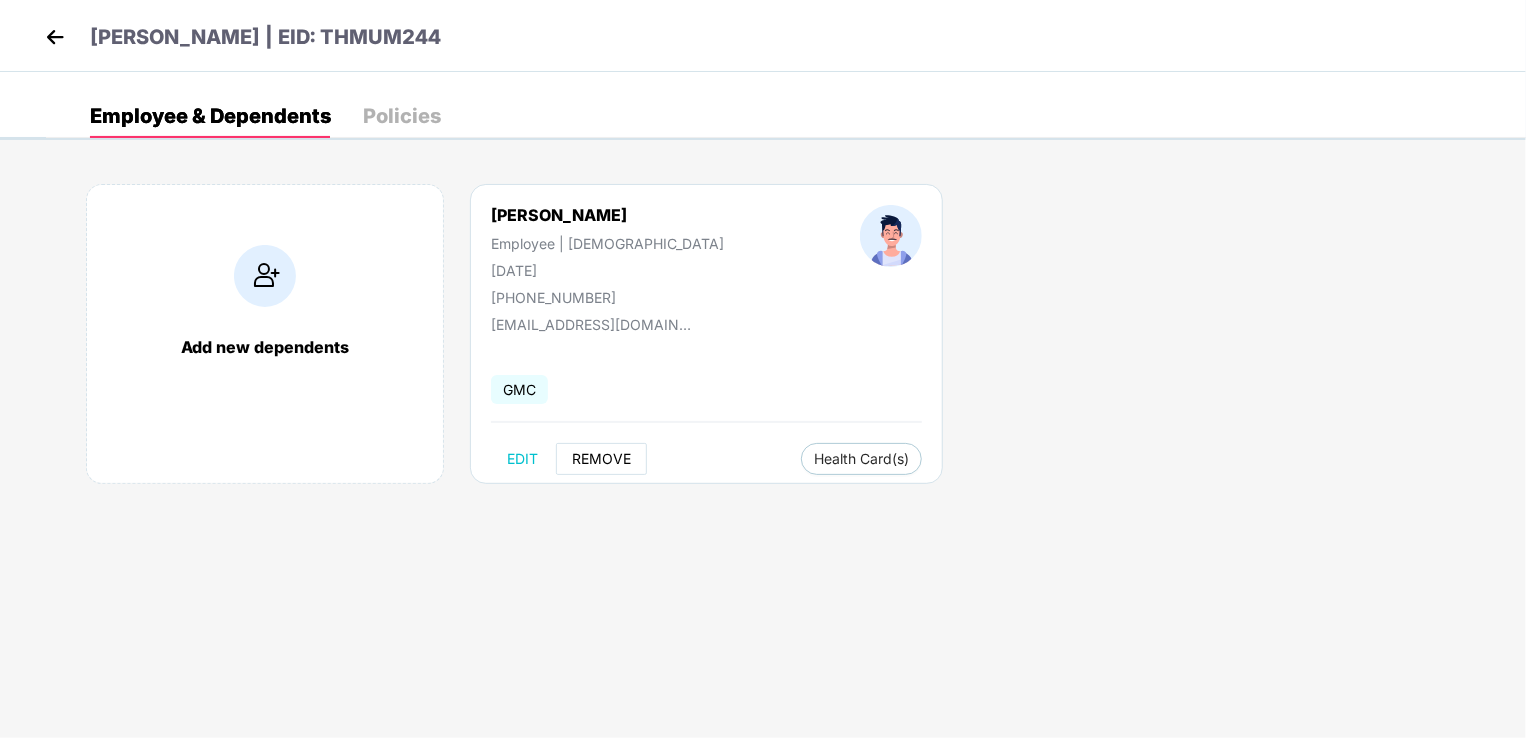 click on "REMOVE" at bounding box center (601, 459) 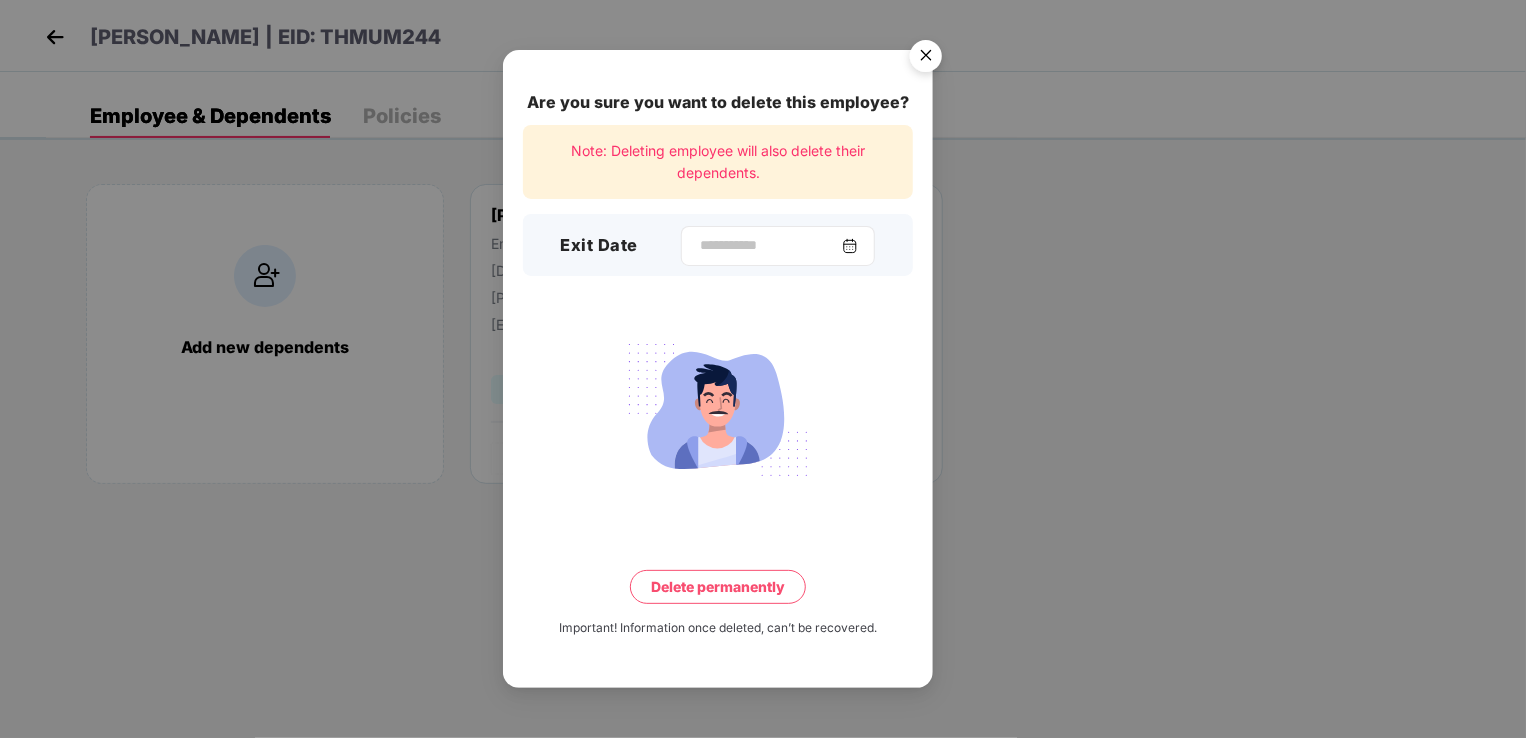 click at bounding box center [850, 246] 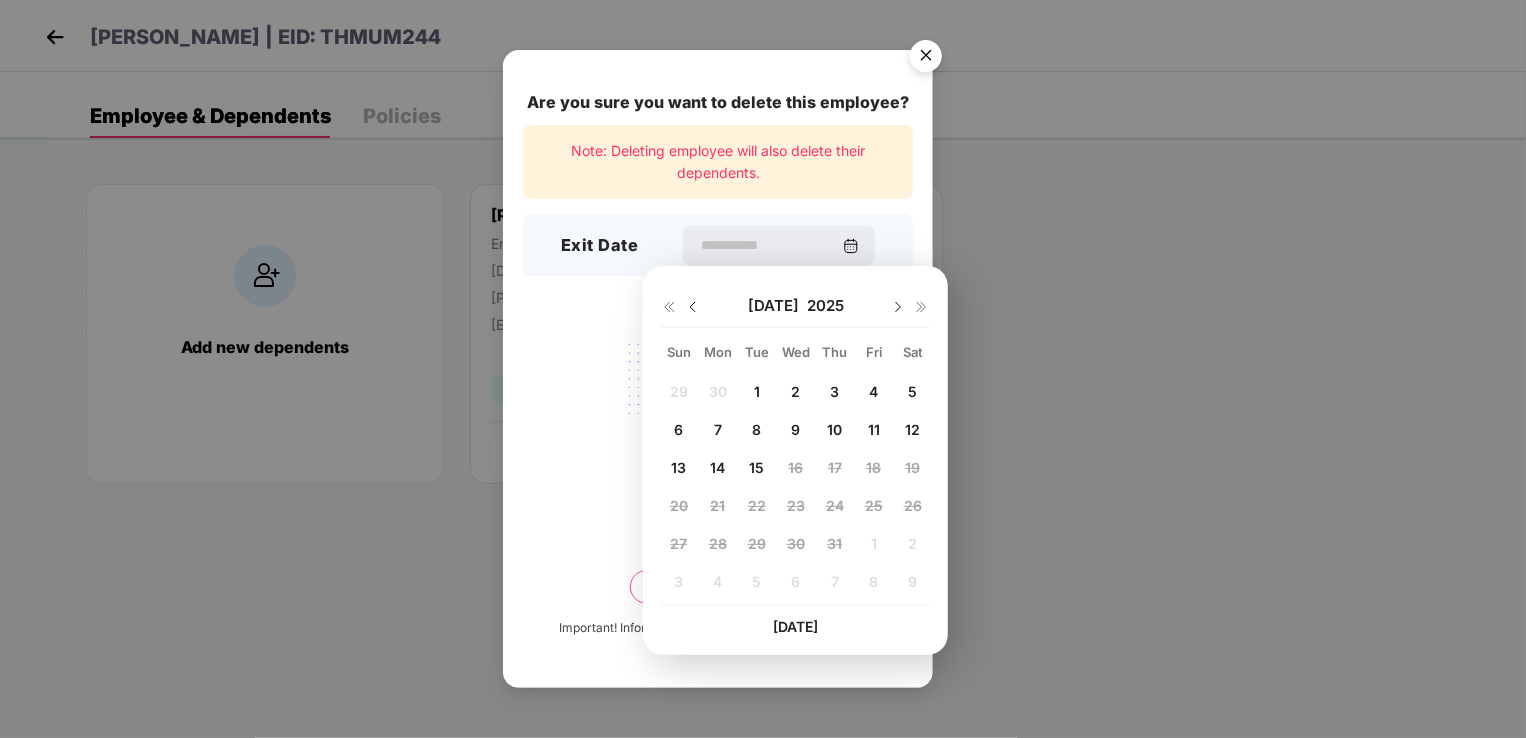 type on "**********" 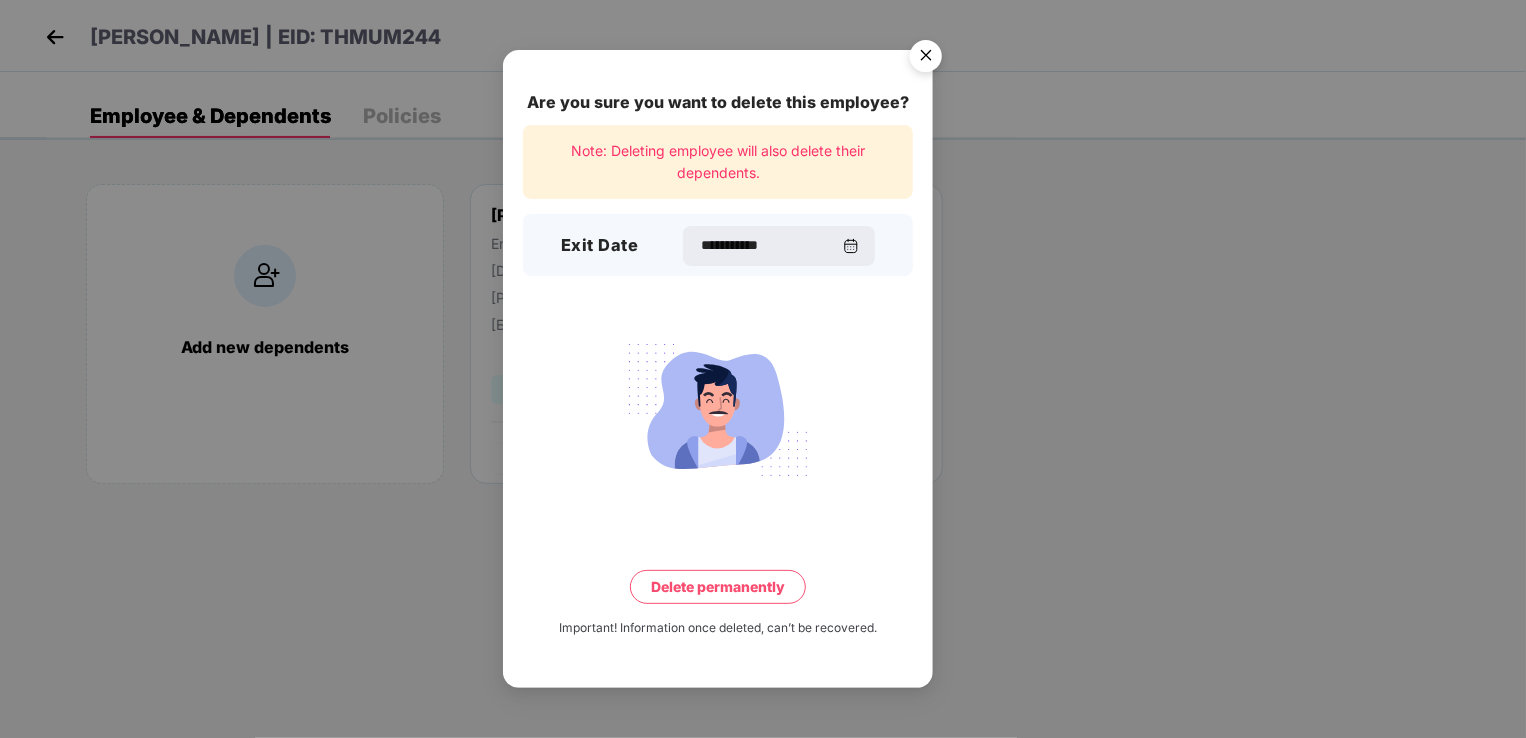 click on "Delete permanently" at bounding box center (718, 587) 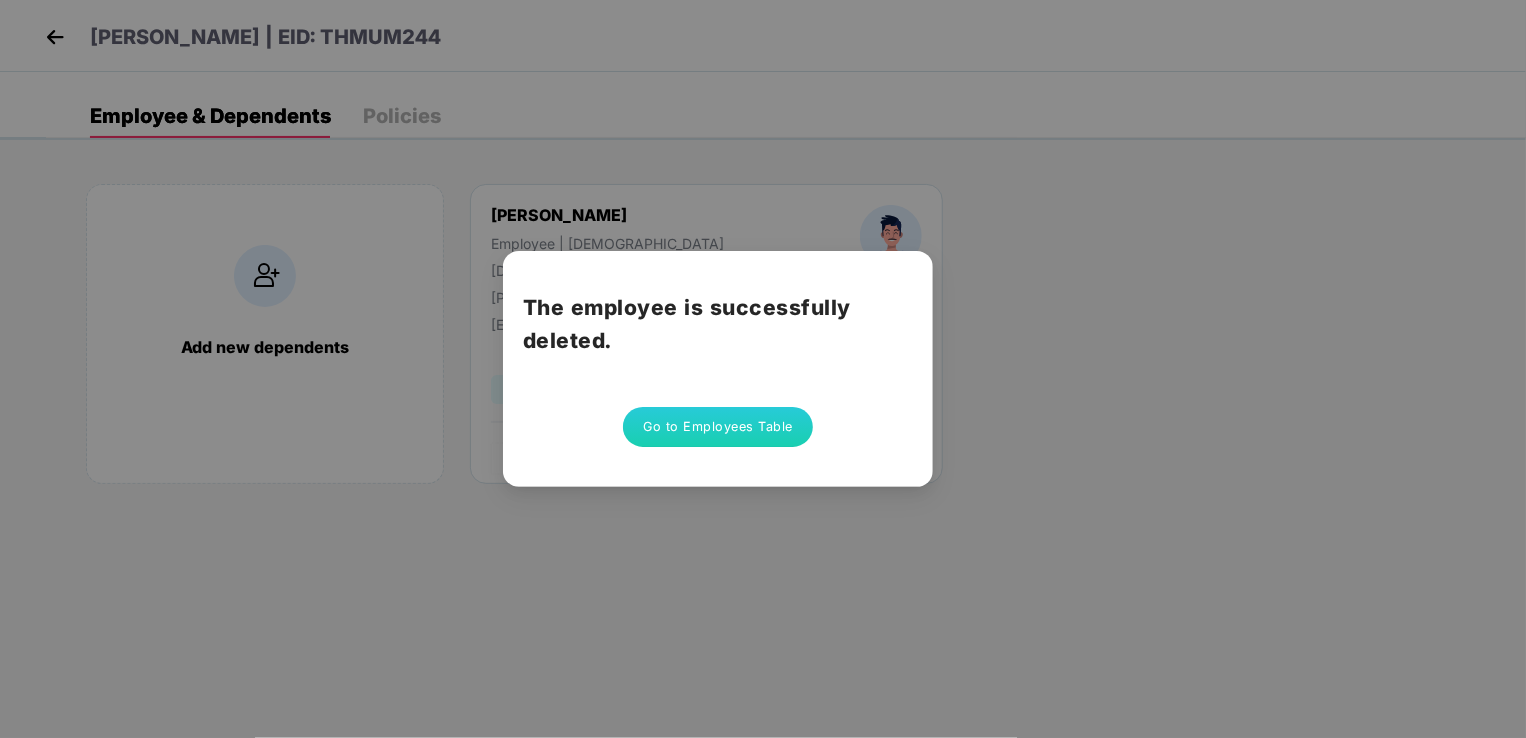click on "Go to Employees Table" at bounding box center [718, 427] 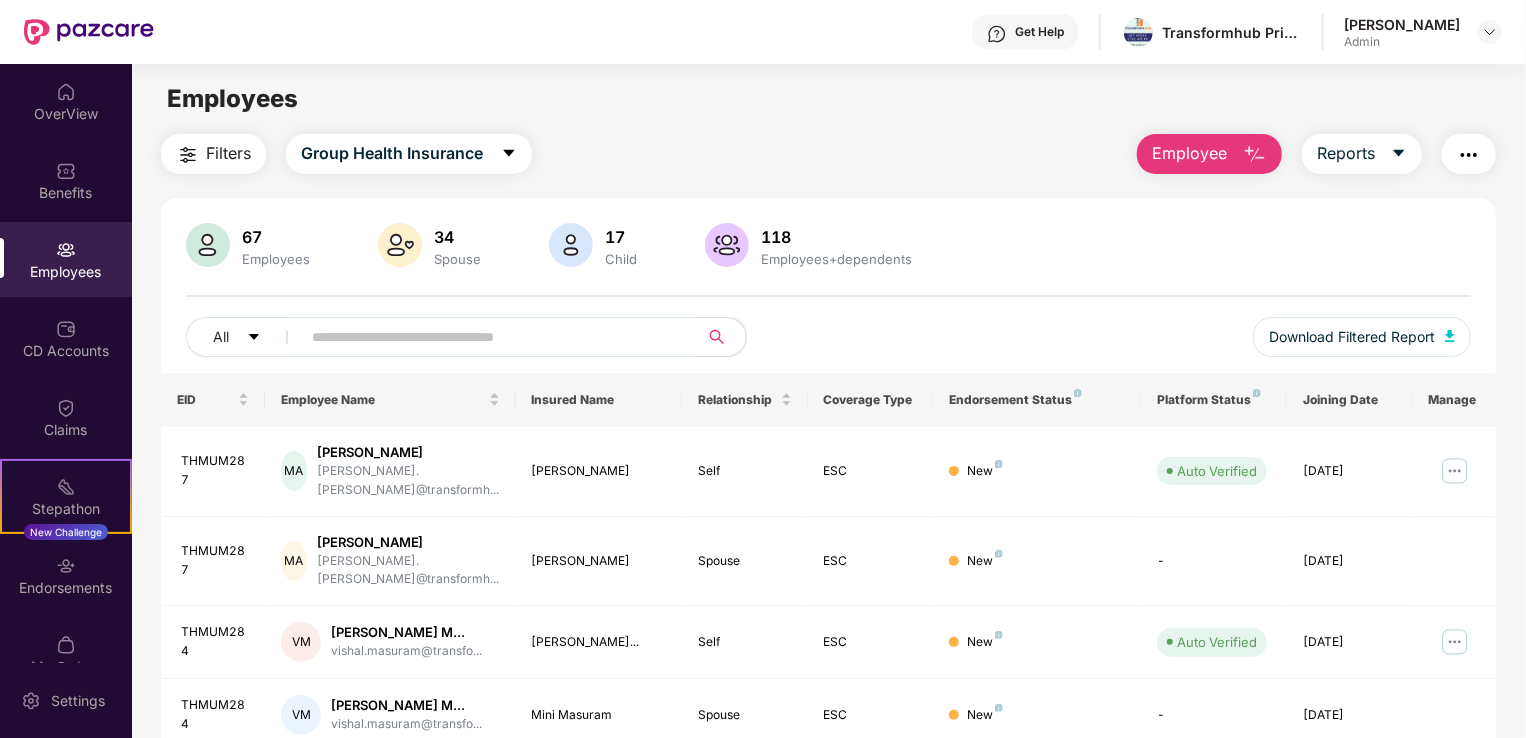 click at bounding box center (1255, 155) 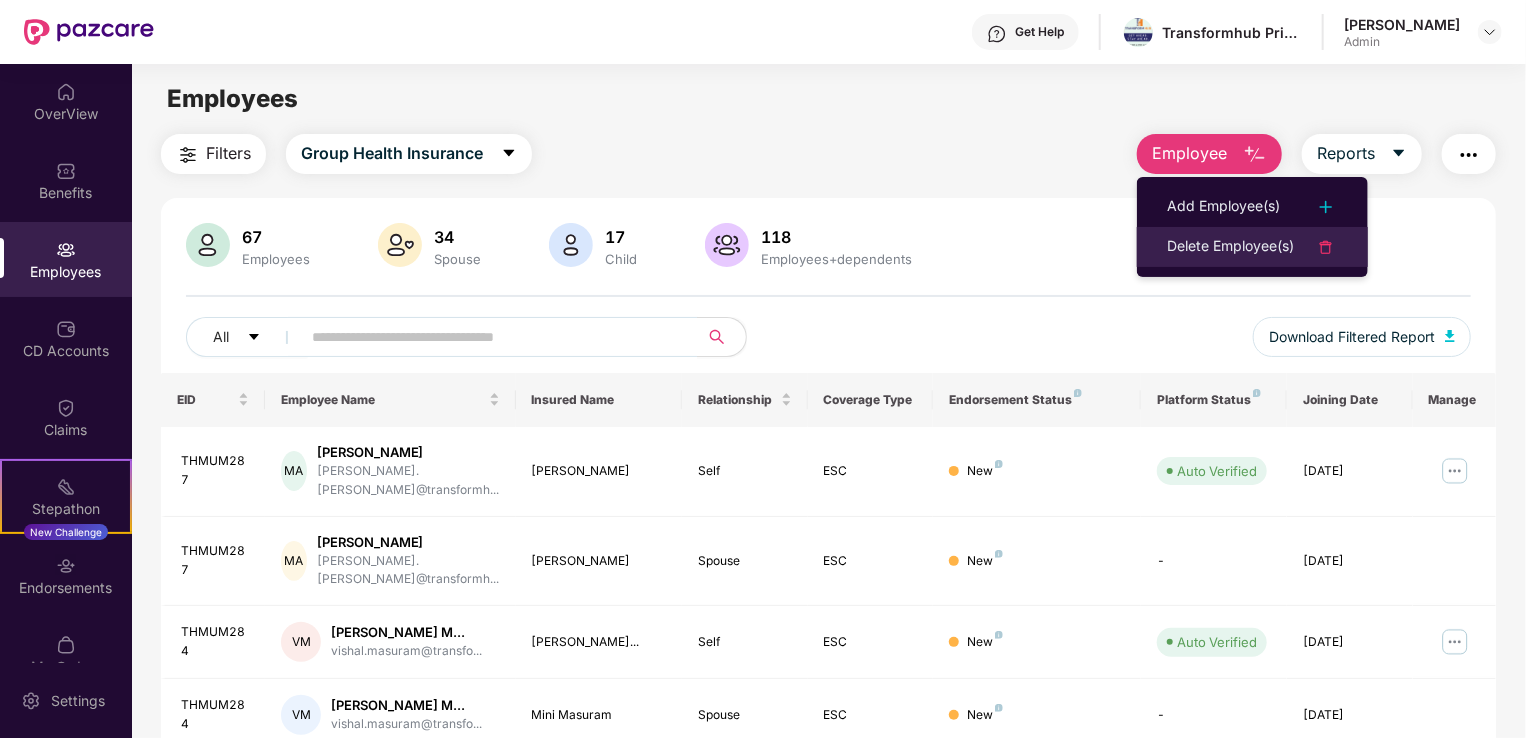 click on "Delete Employee(s)" at bounding box center (1230, 247) 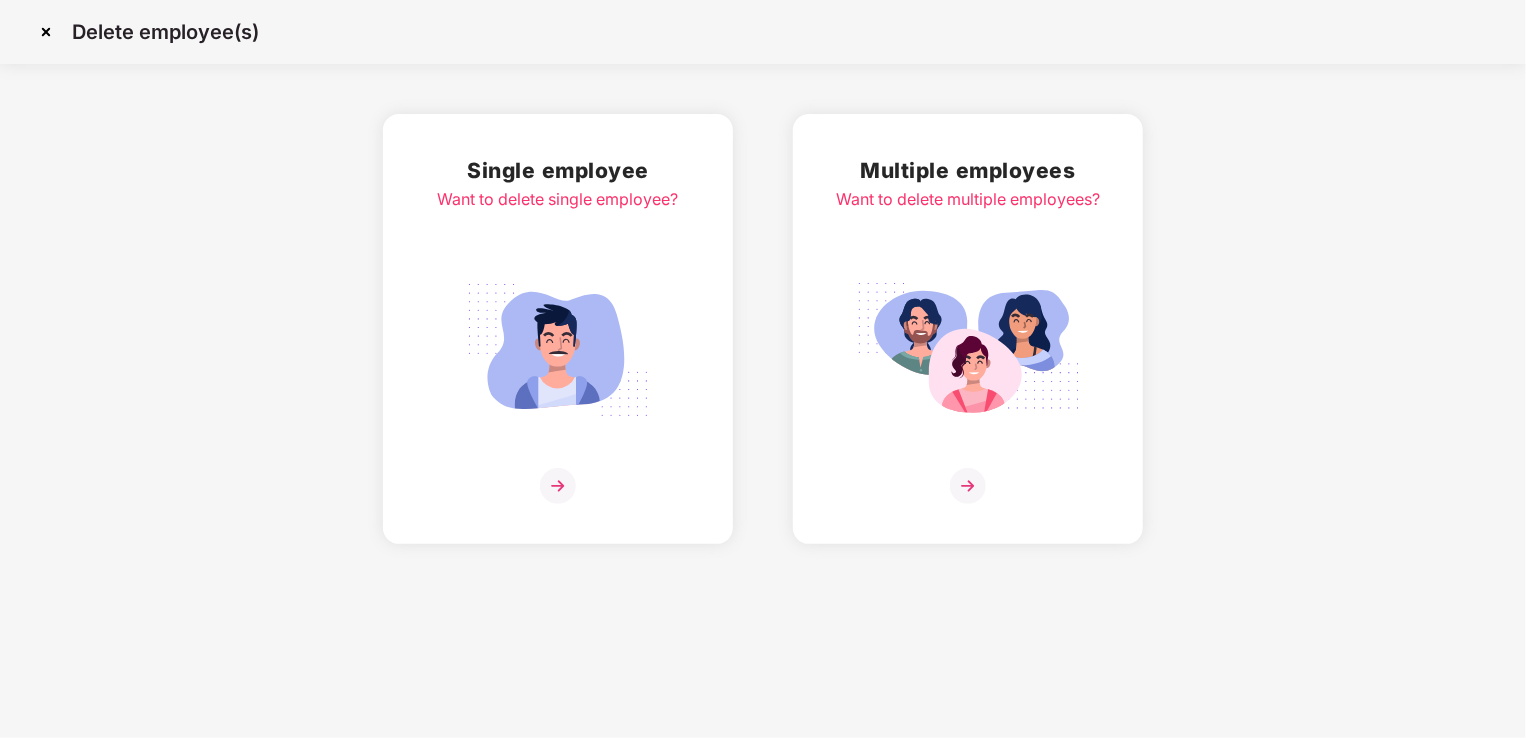 click at bounding box center [558, 350] 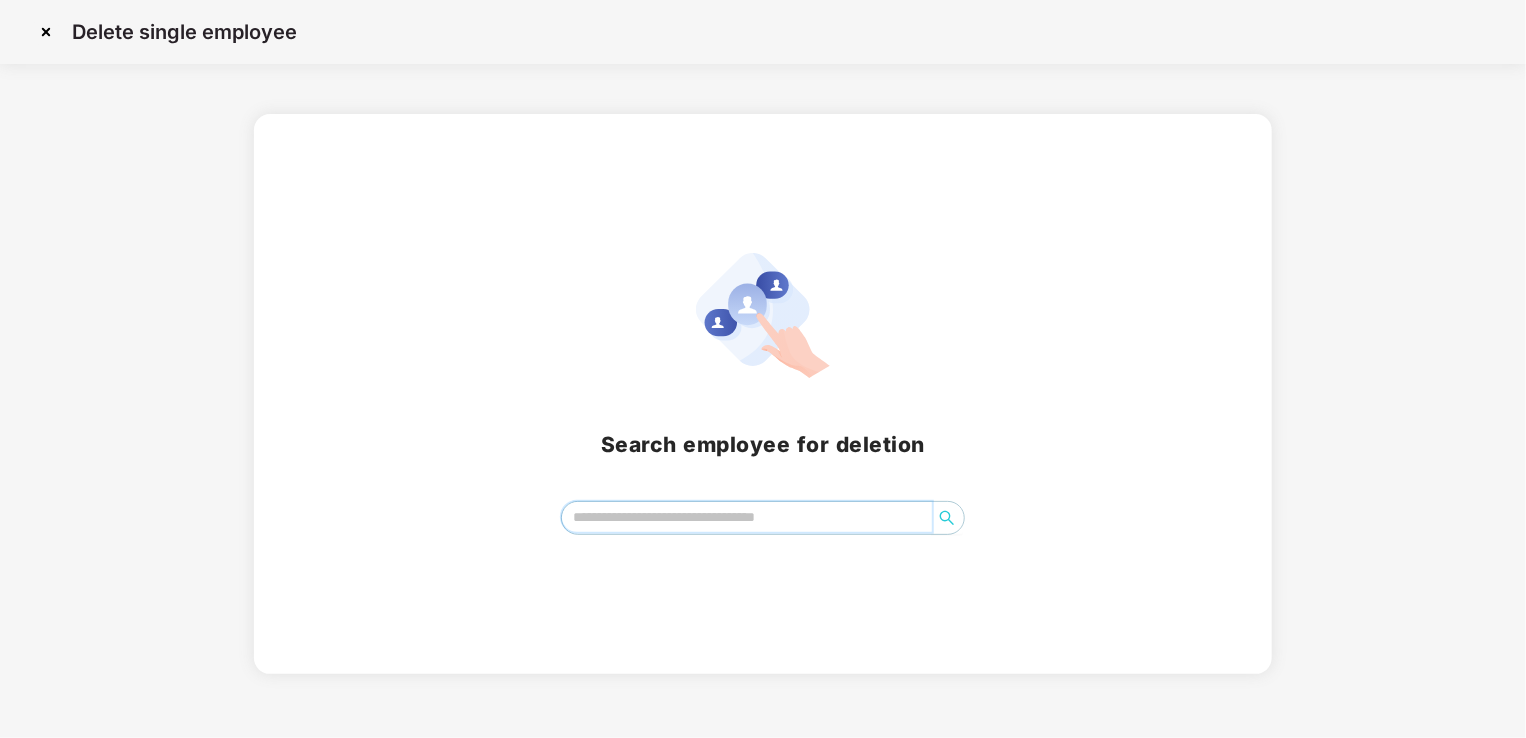 click at bounding box center (747, 517) 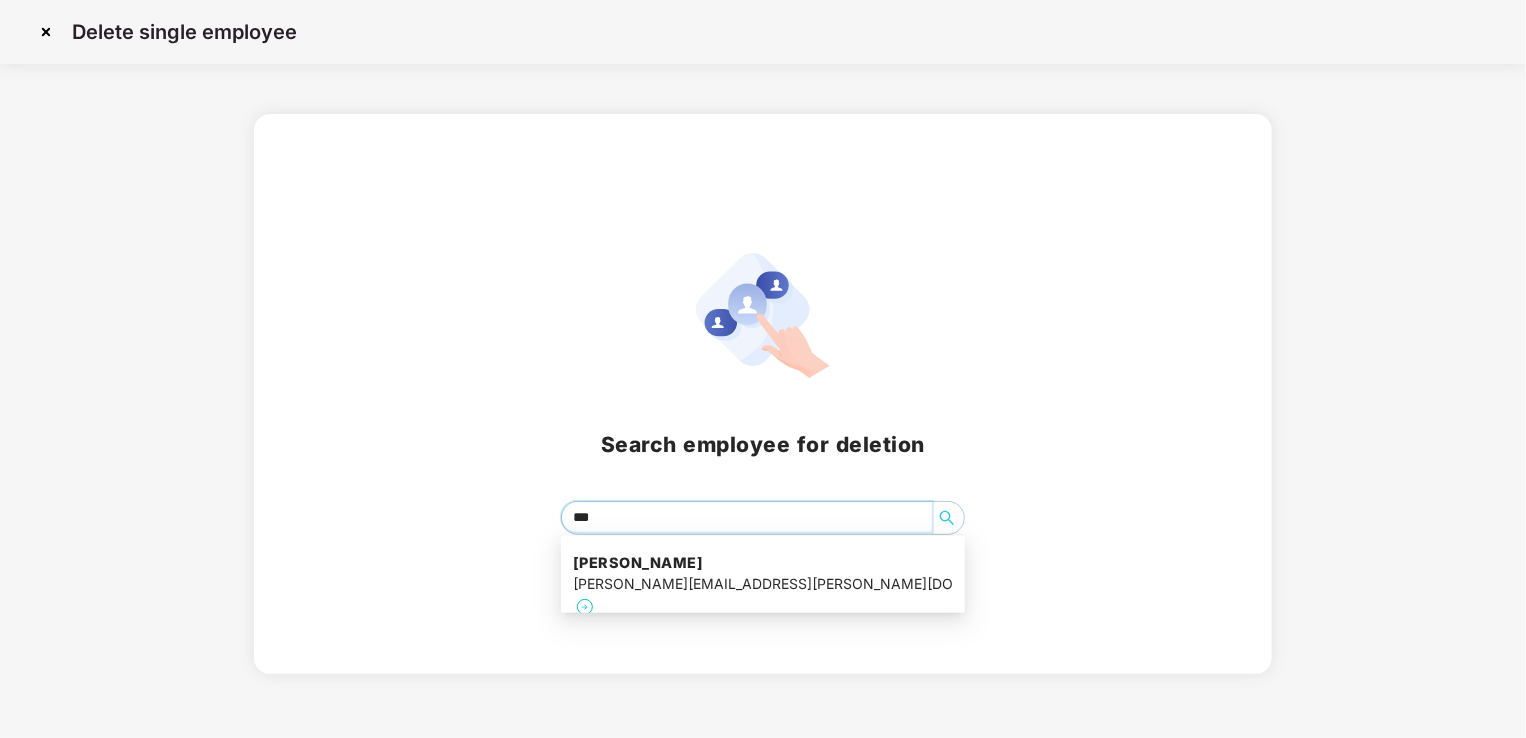type on "****" 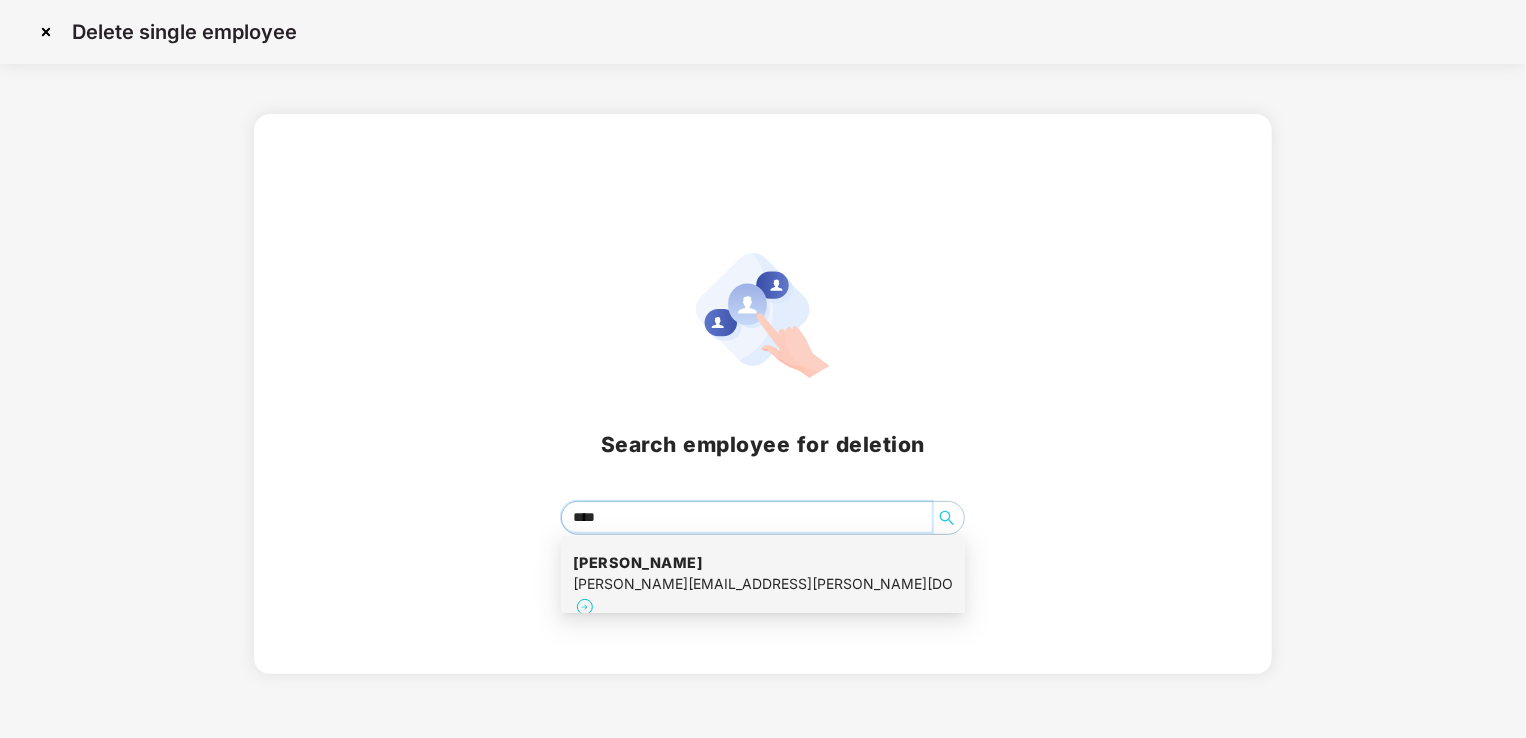 click on "[PERSON_NAME]" at bounding box center [763, 563] 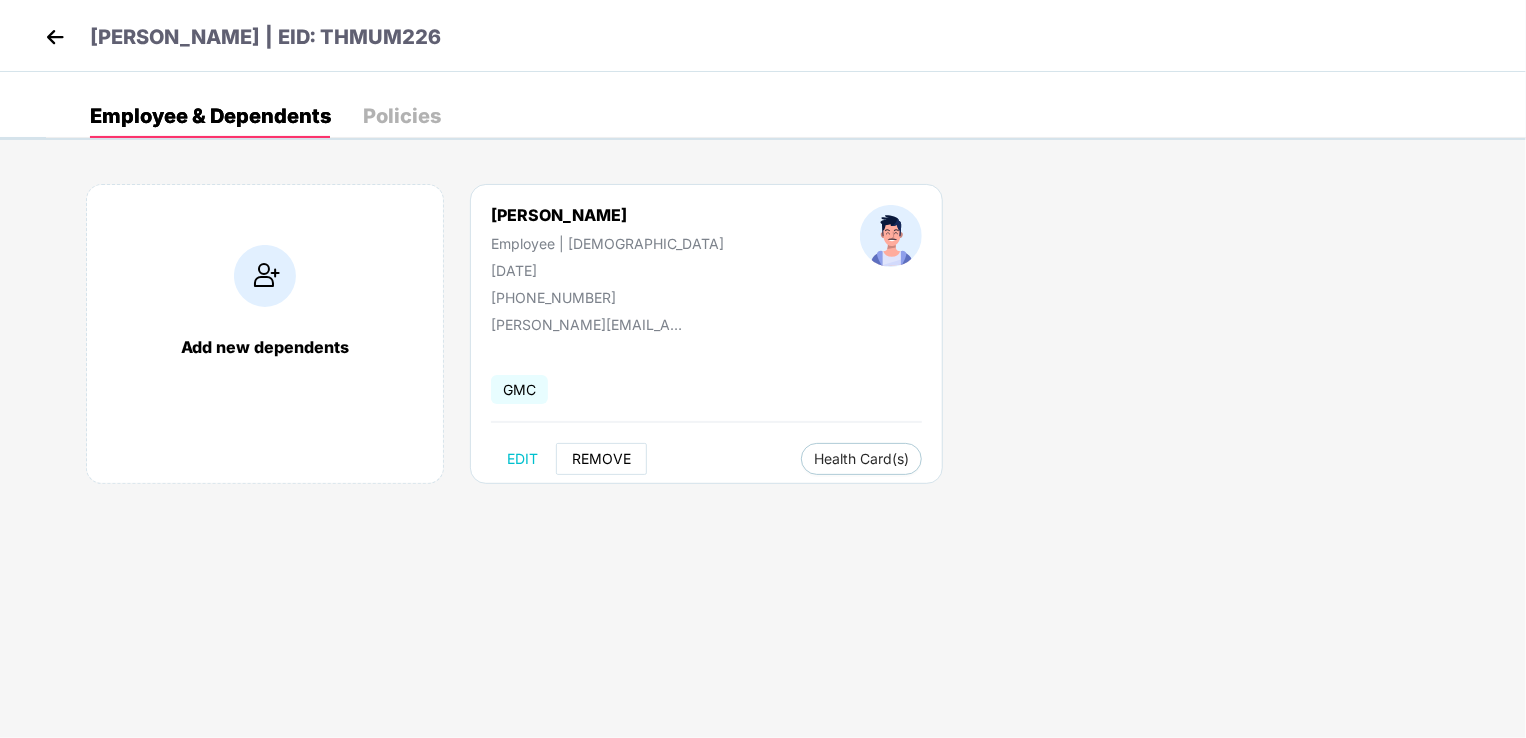 click on "REMOVE" at bounding box center (601, 459) 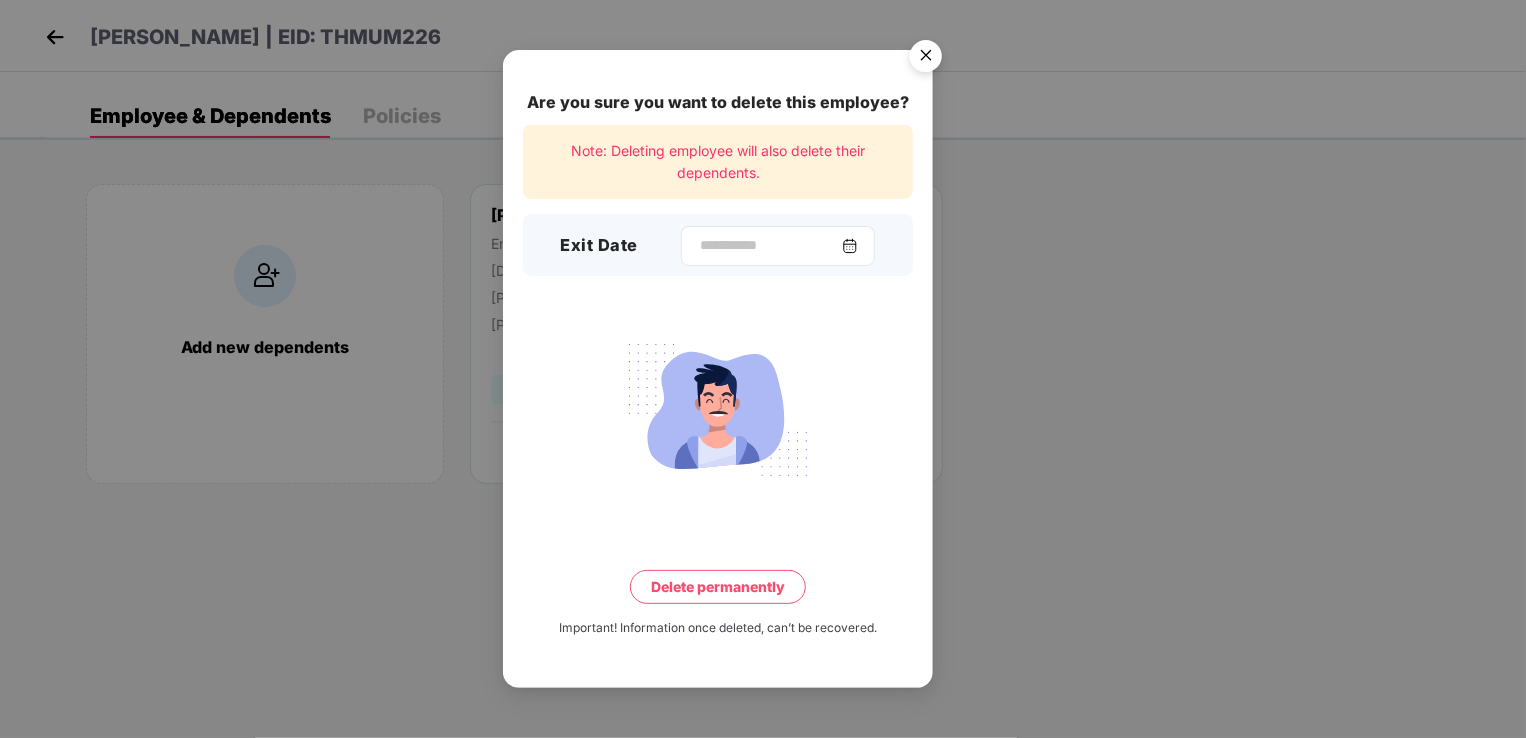 click at bounding box center [850, 246] 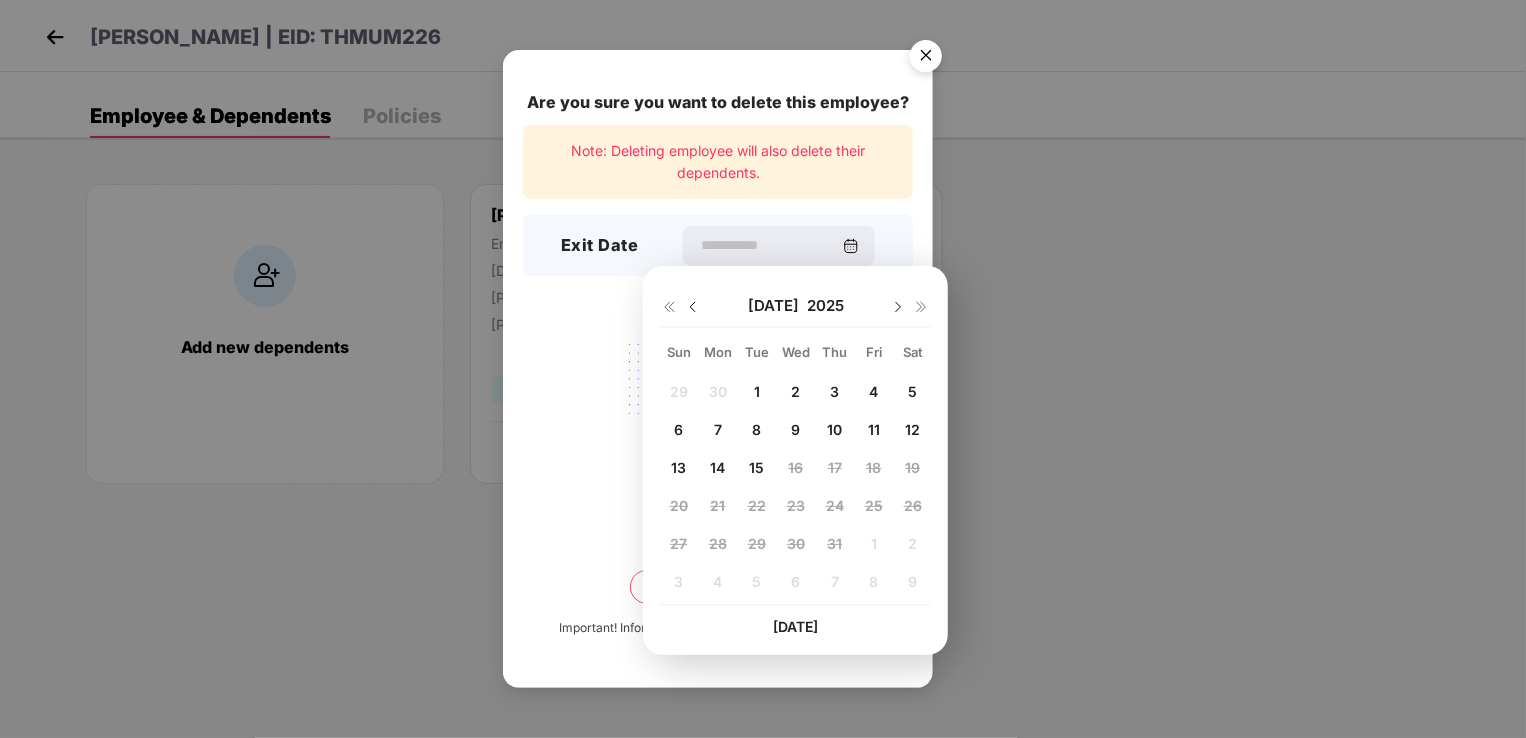 click on "9" at bounding box center (795, 429) 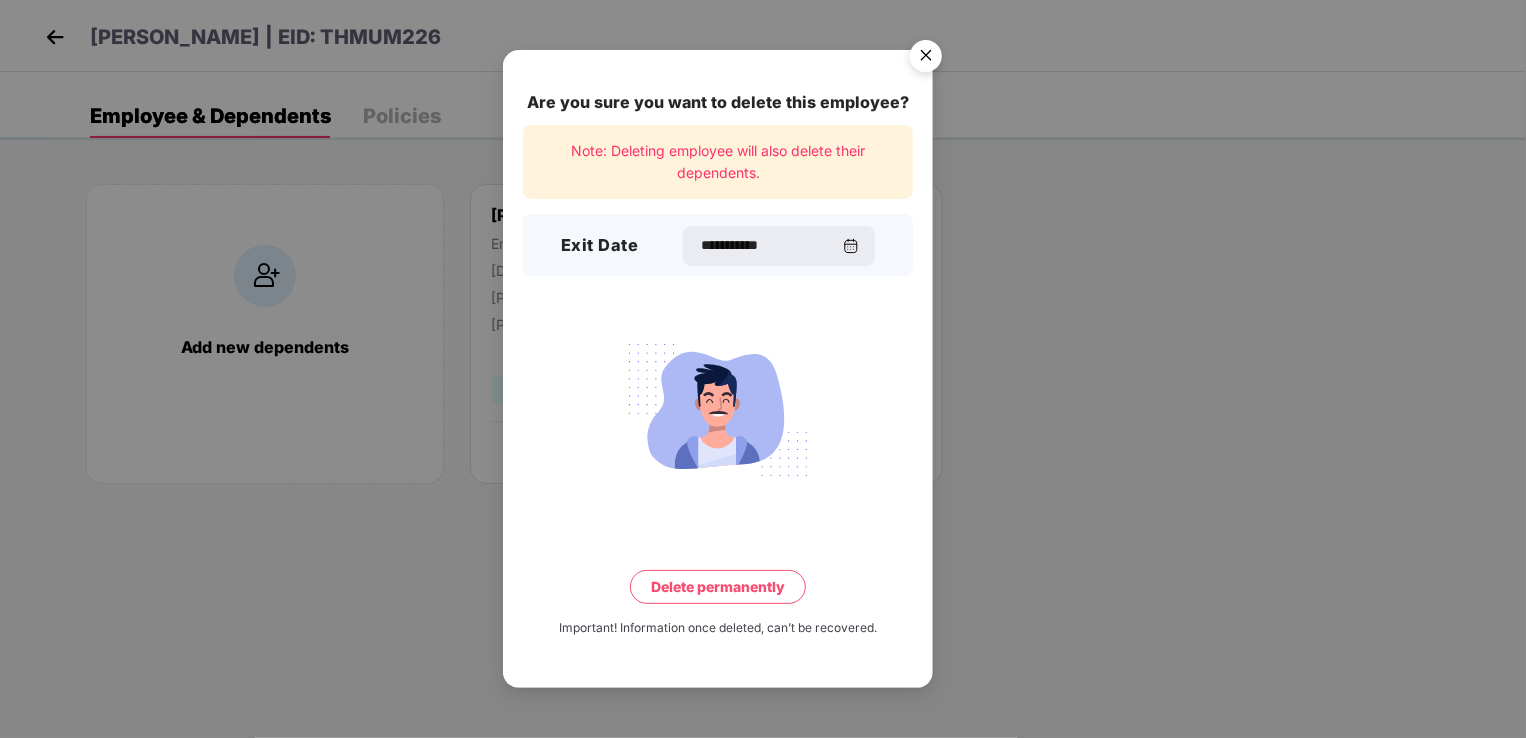 click on "Delete permanently" at bounding box center [718, 587] 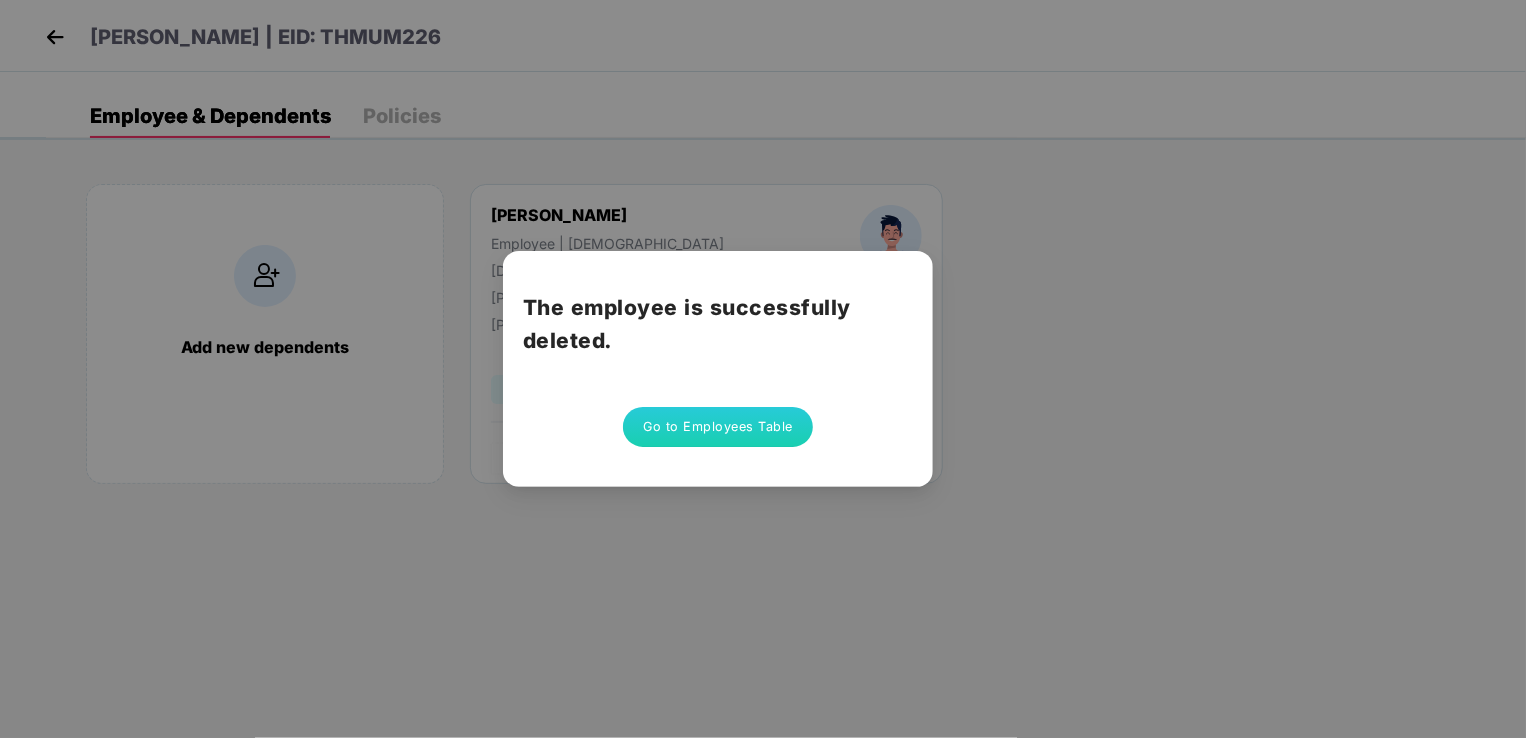 click on "Go to Employees Table" at bounding box center [718, 427] 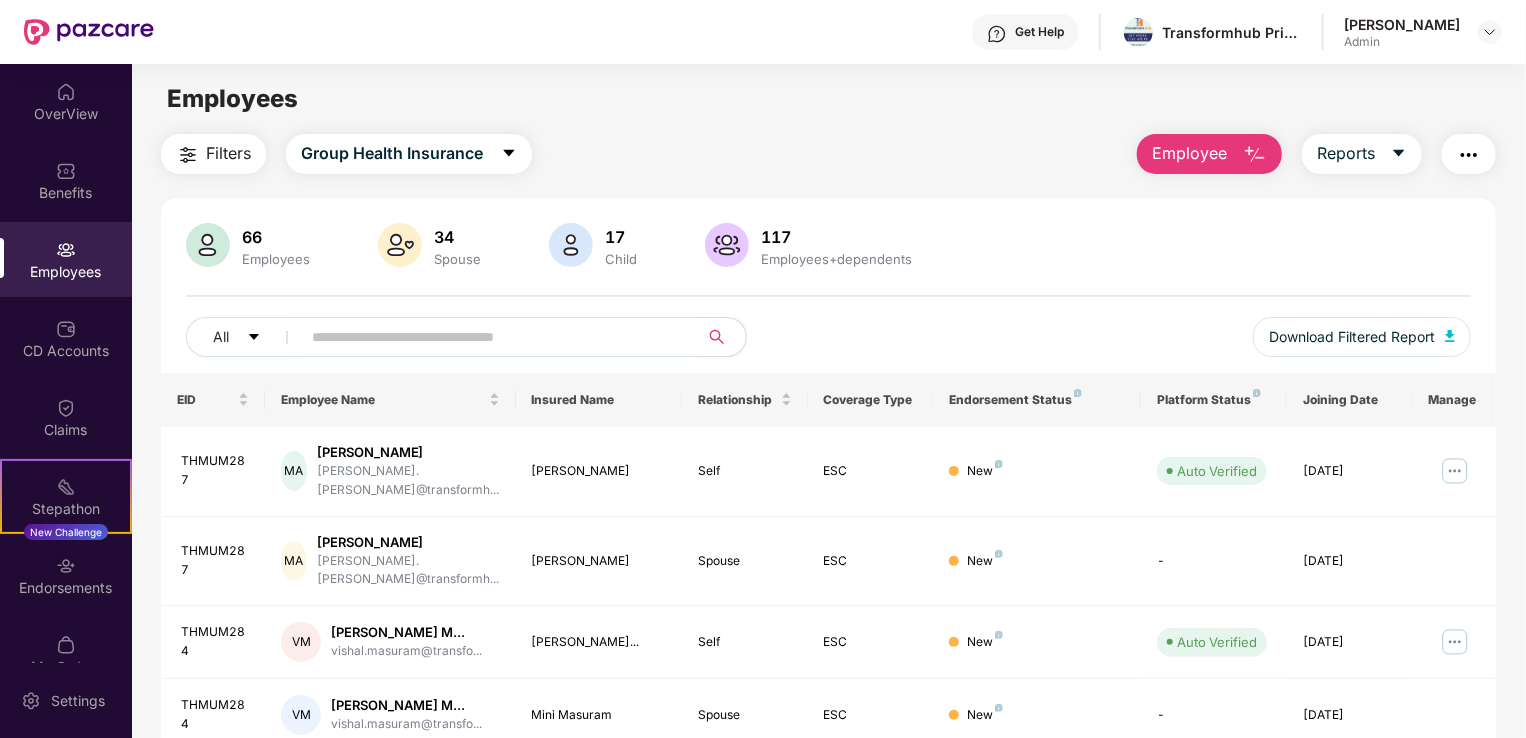 click on "Employee" at bounding box center (1189, 153) 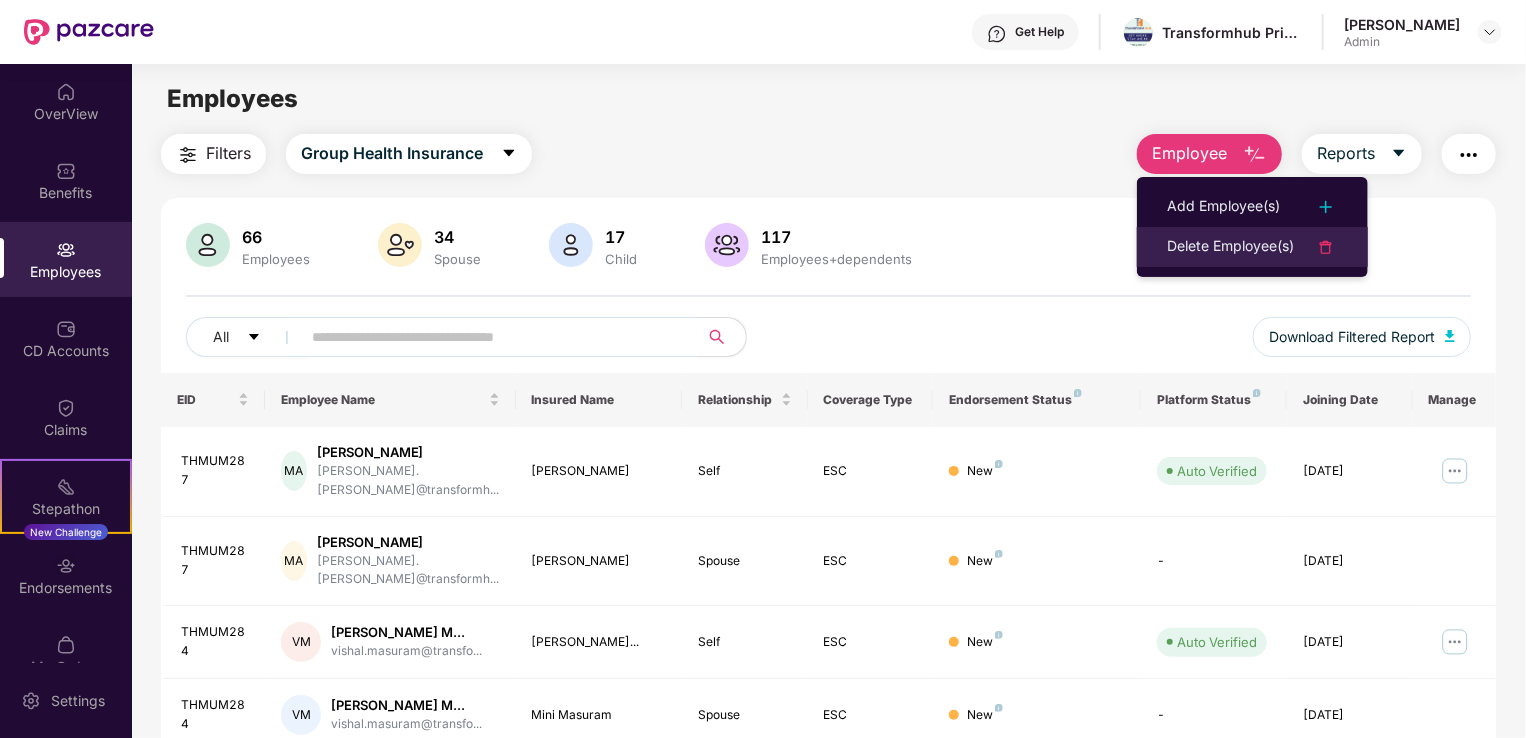 click on "Delete Employee(s)" at bounding box center [1230, 247] 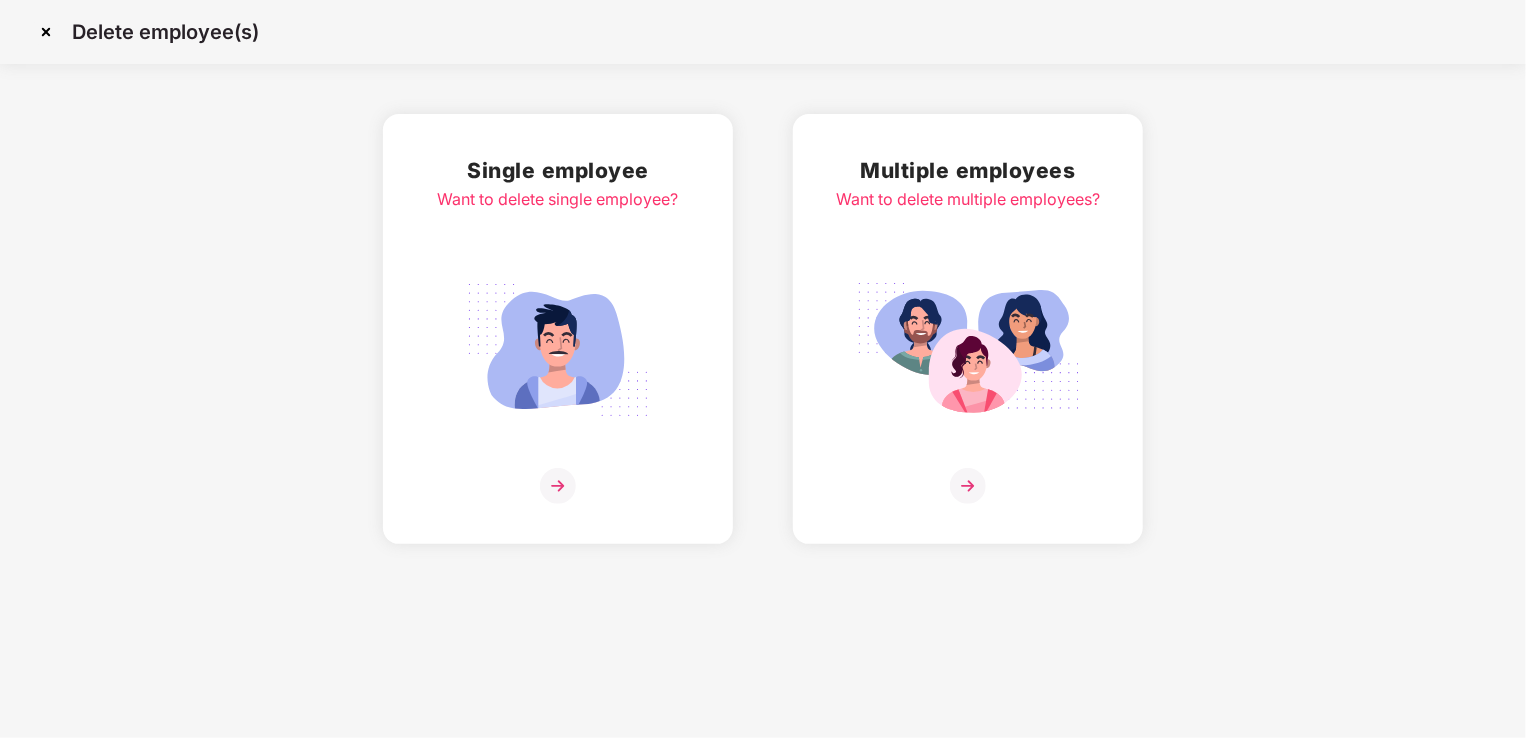 click at bounding box center (558, 350) 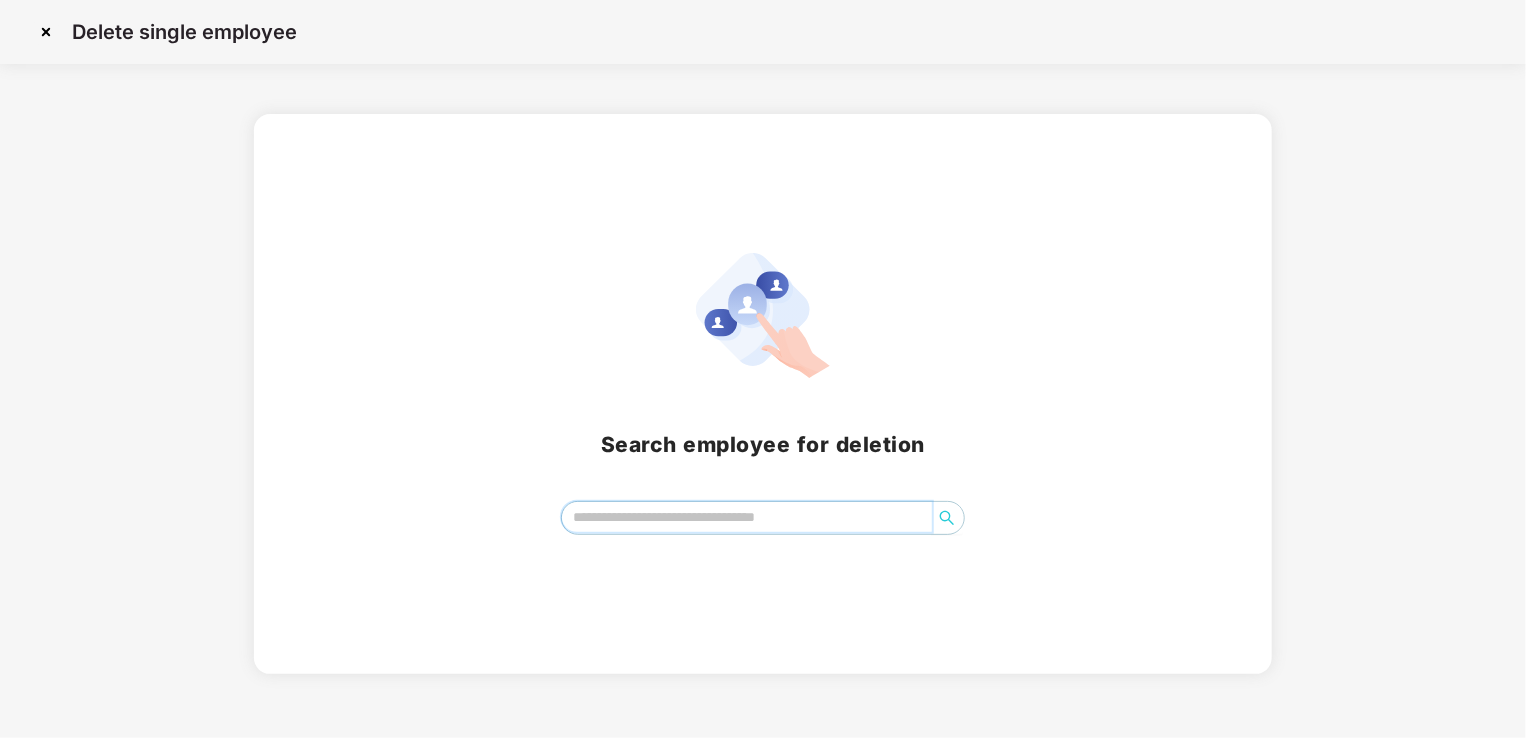 click at bounding box center [747, 517] 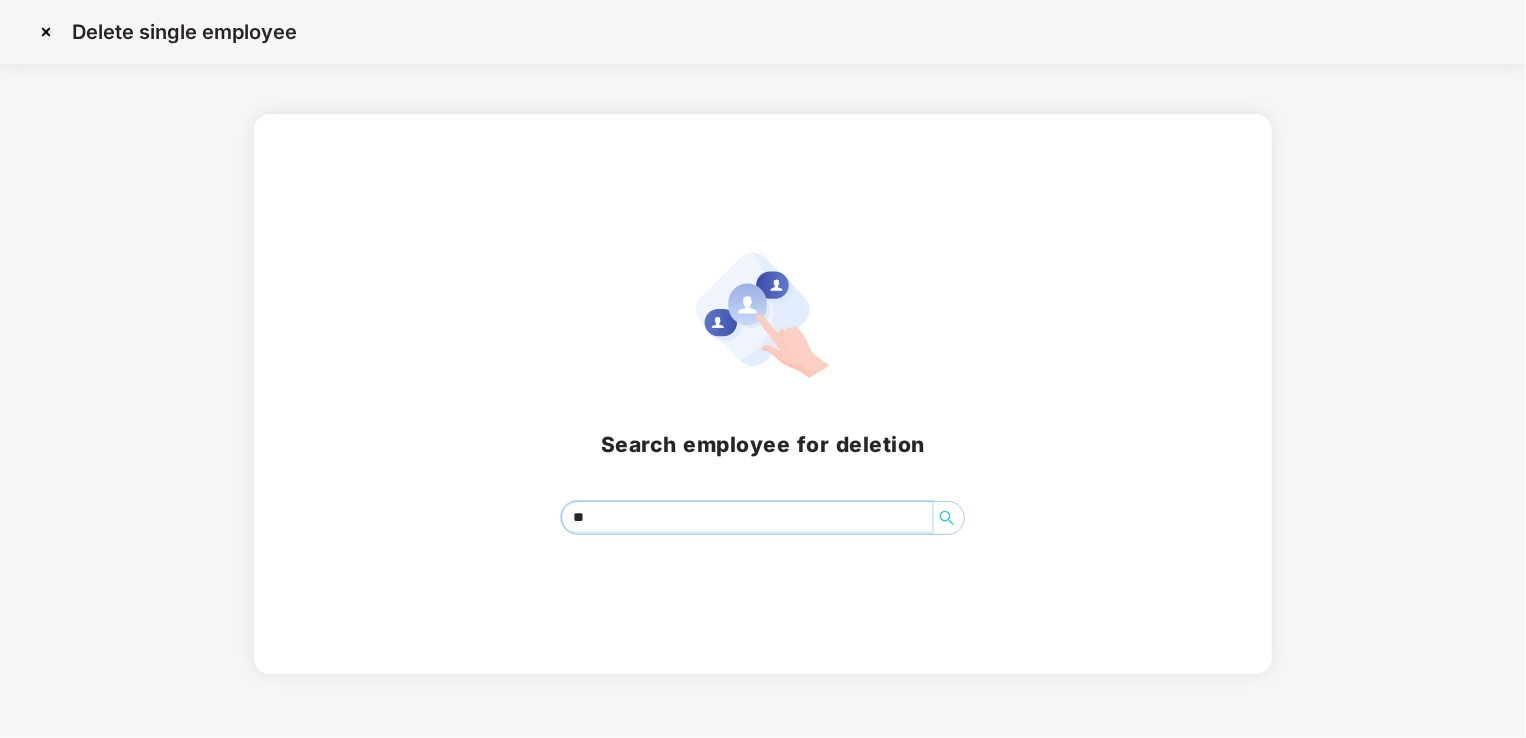 type on "*" 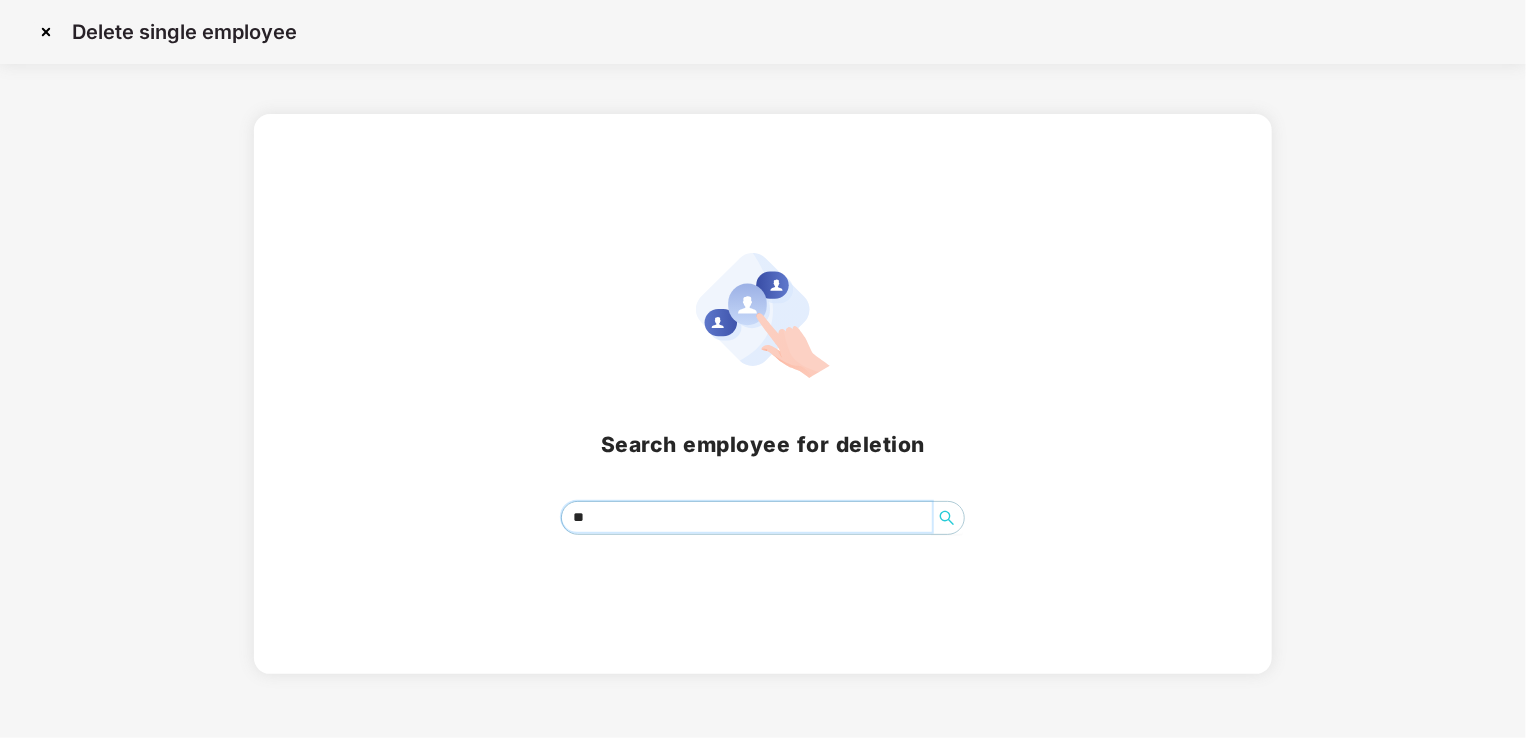 type on "*" 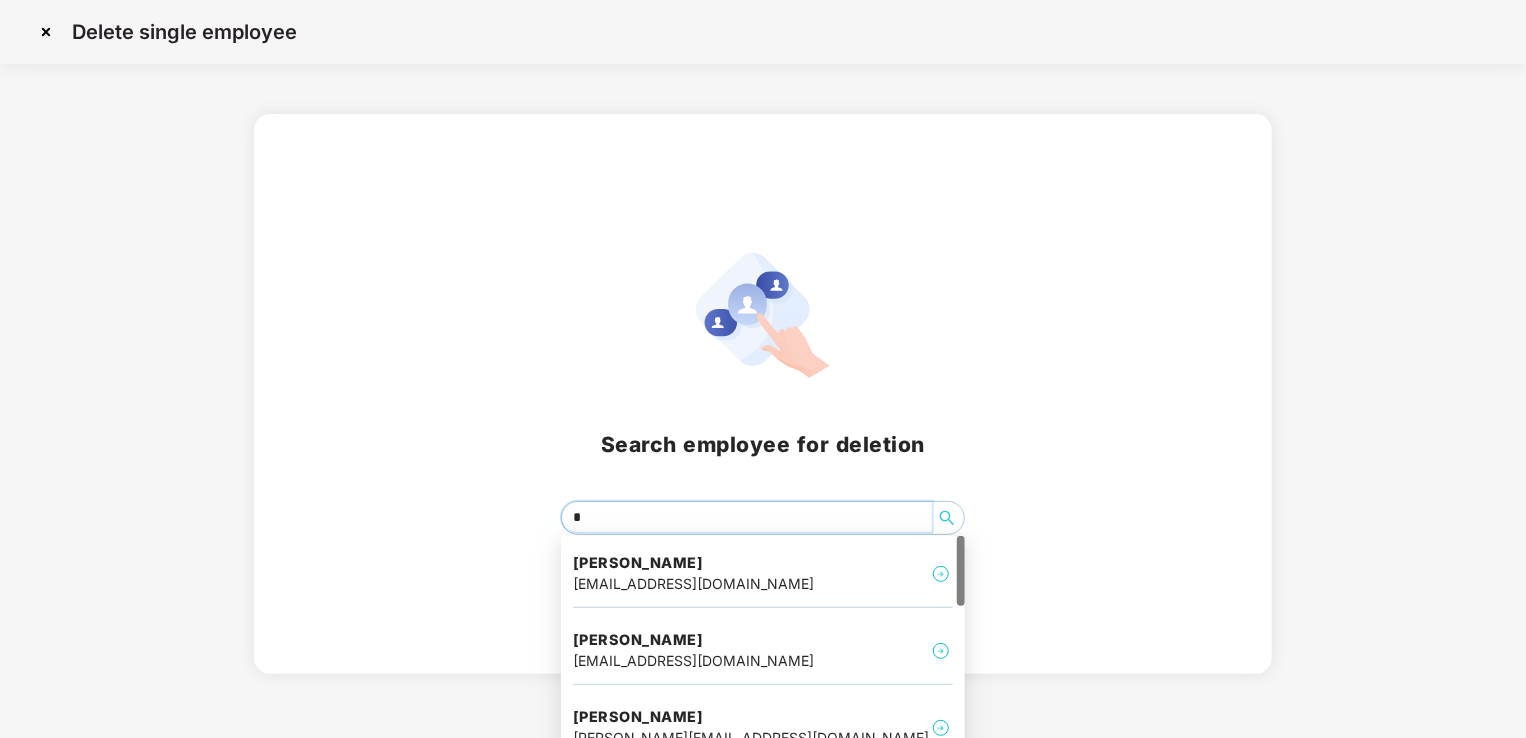 type 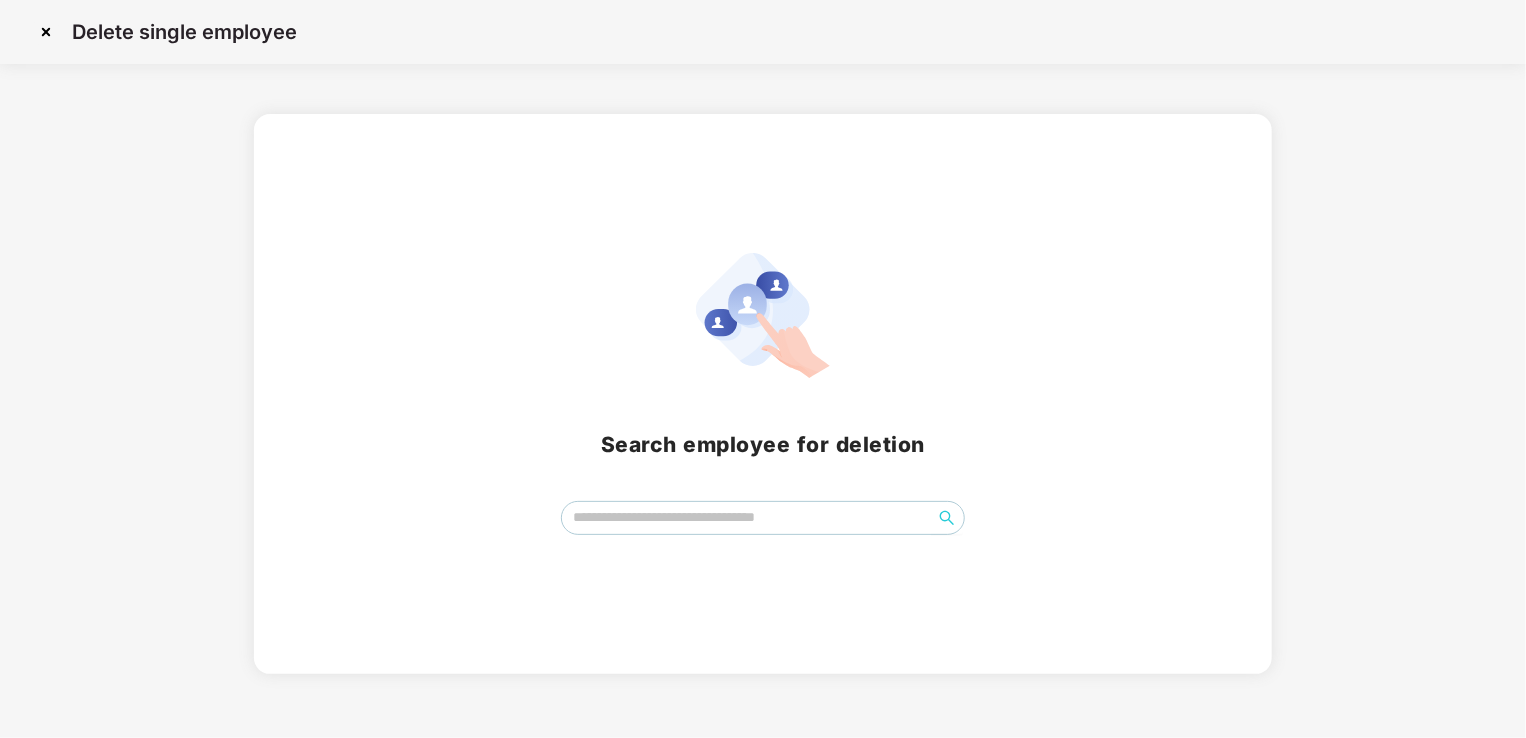 click at bounding box center (46, 32) 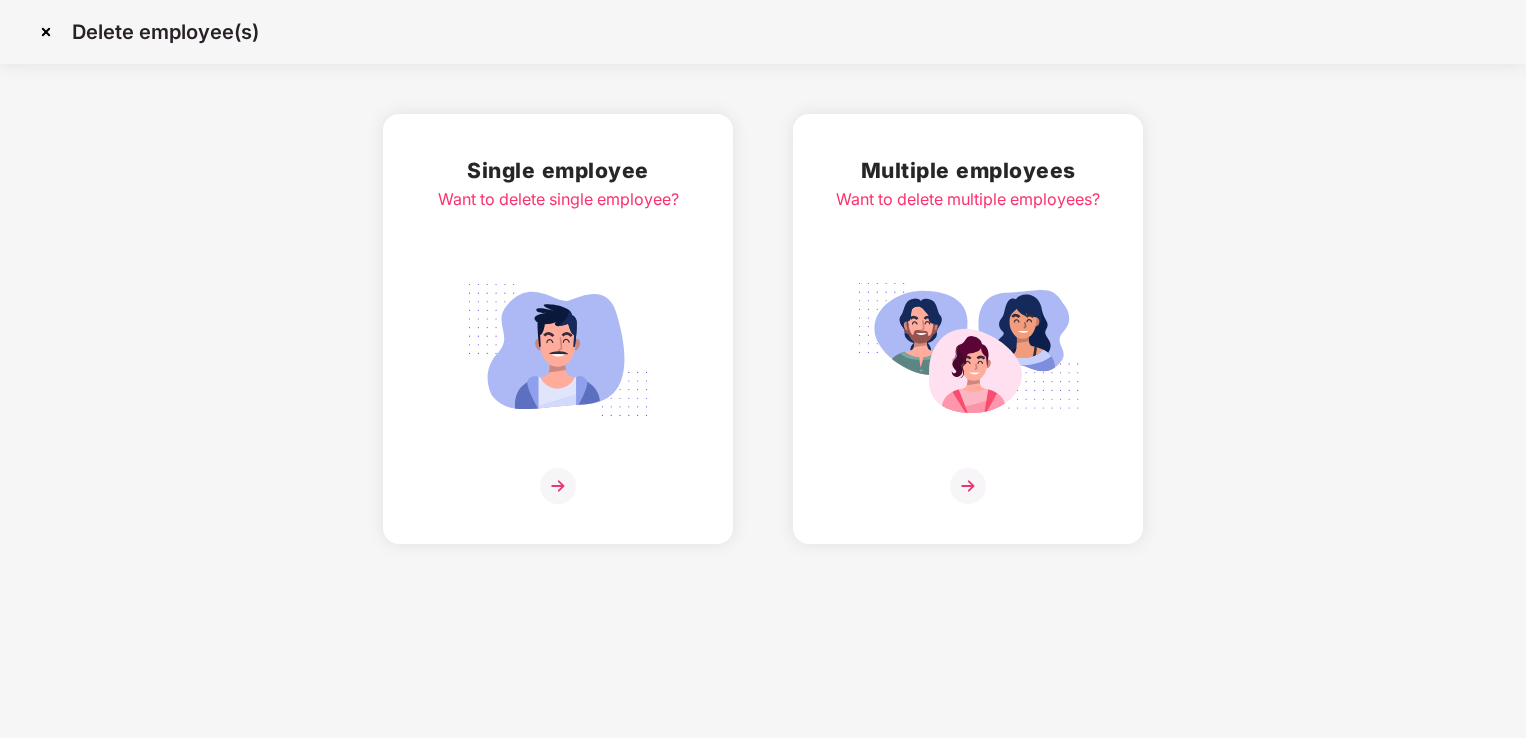 scroll, scrollTop: 0, scrollLeft: 0, axis: both 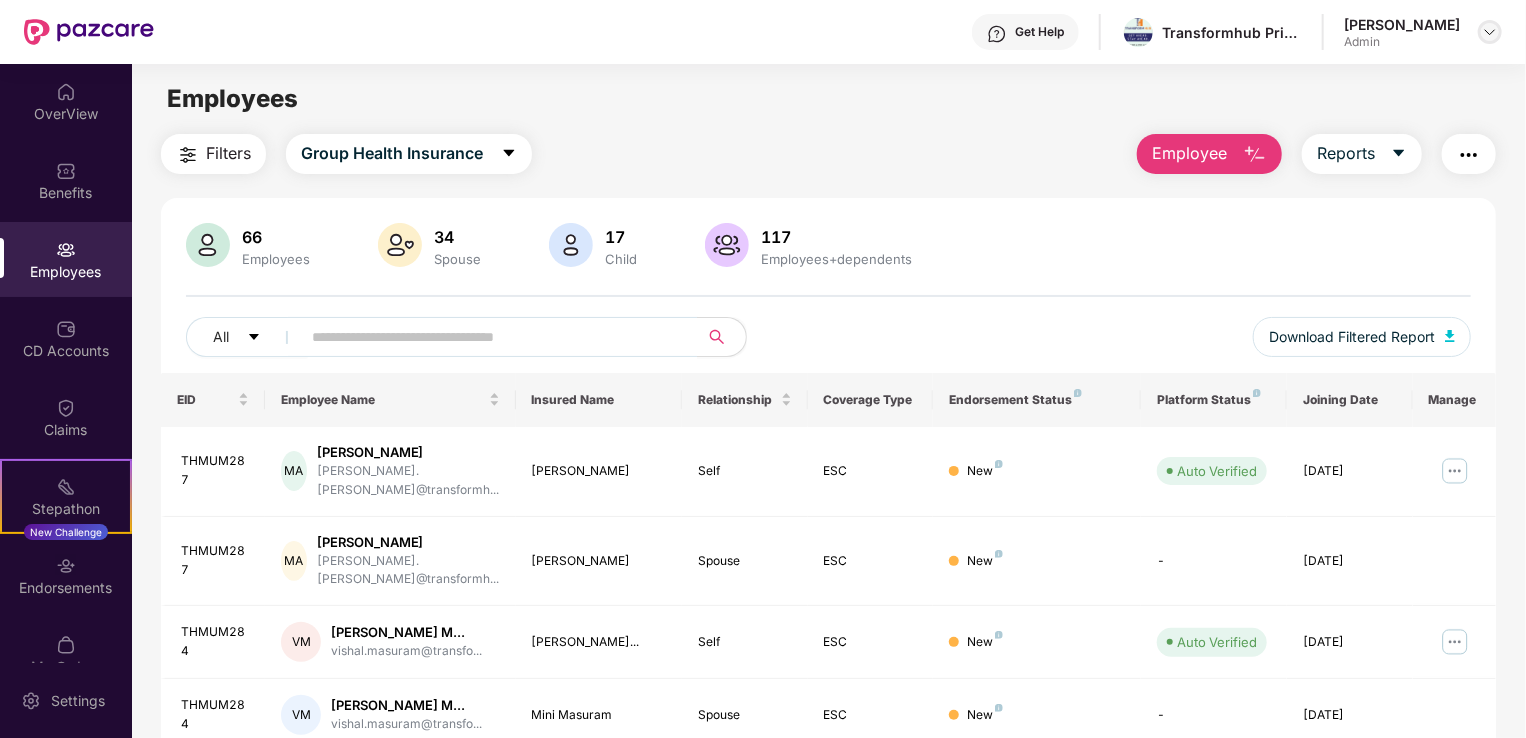 click at bounding box center [1490, 32] 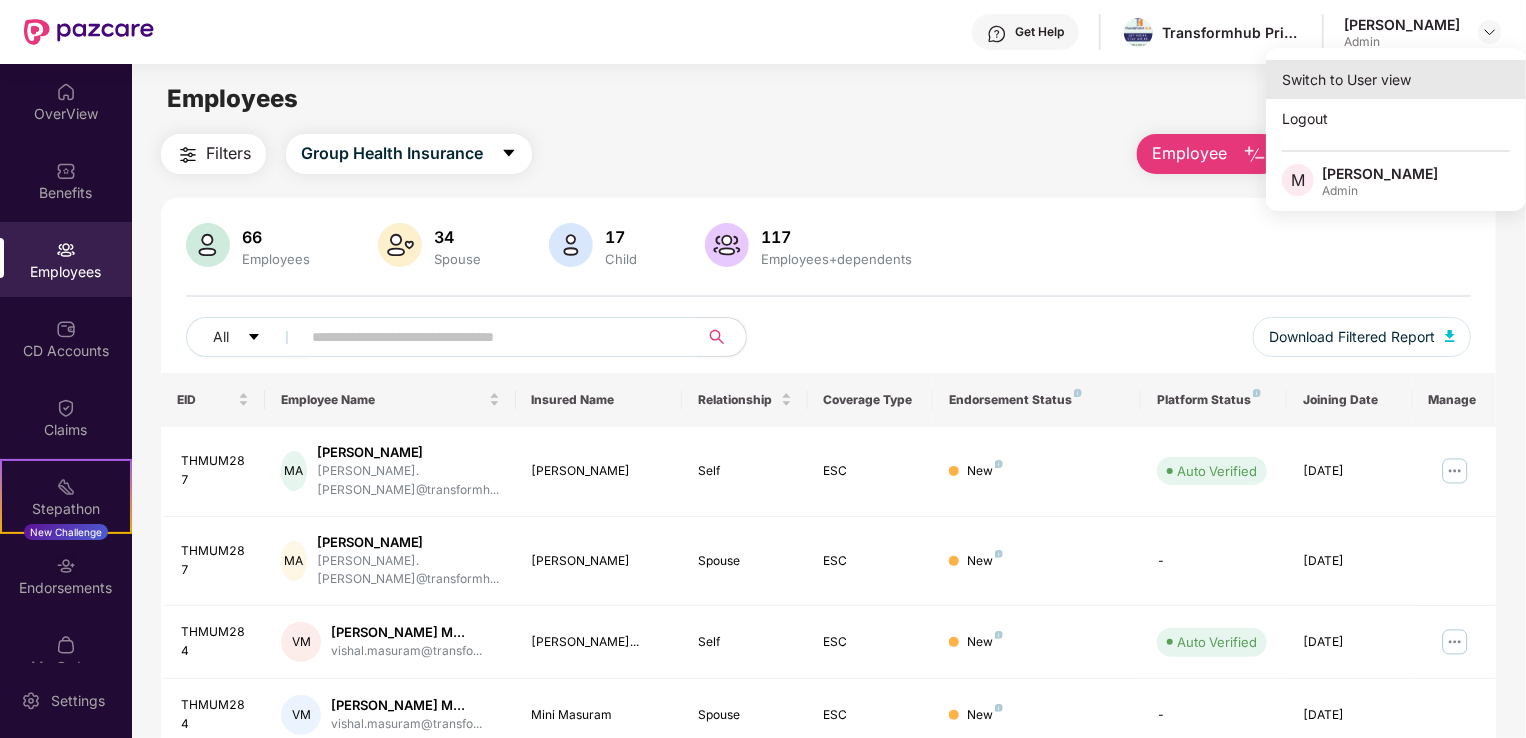 click on "Switch to User view" at bounding box center (1396, 79) 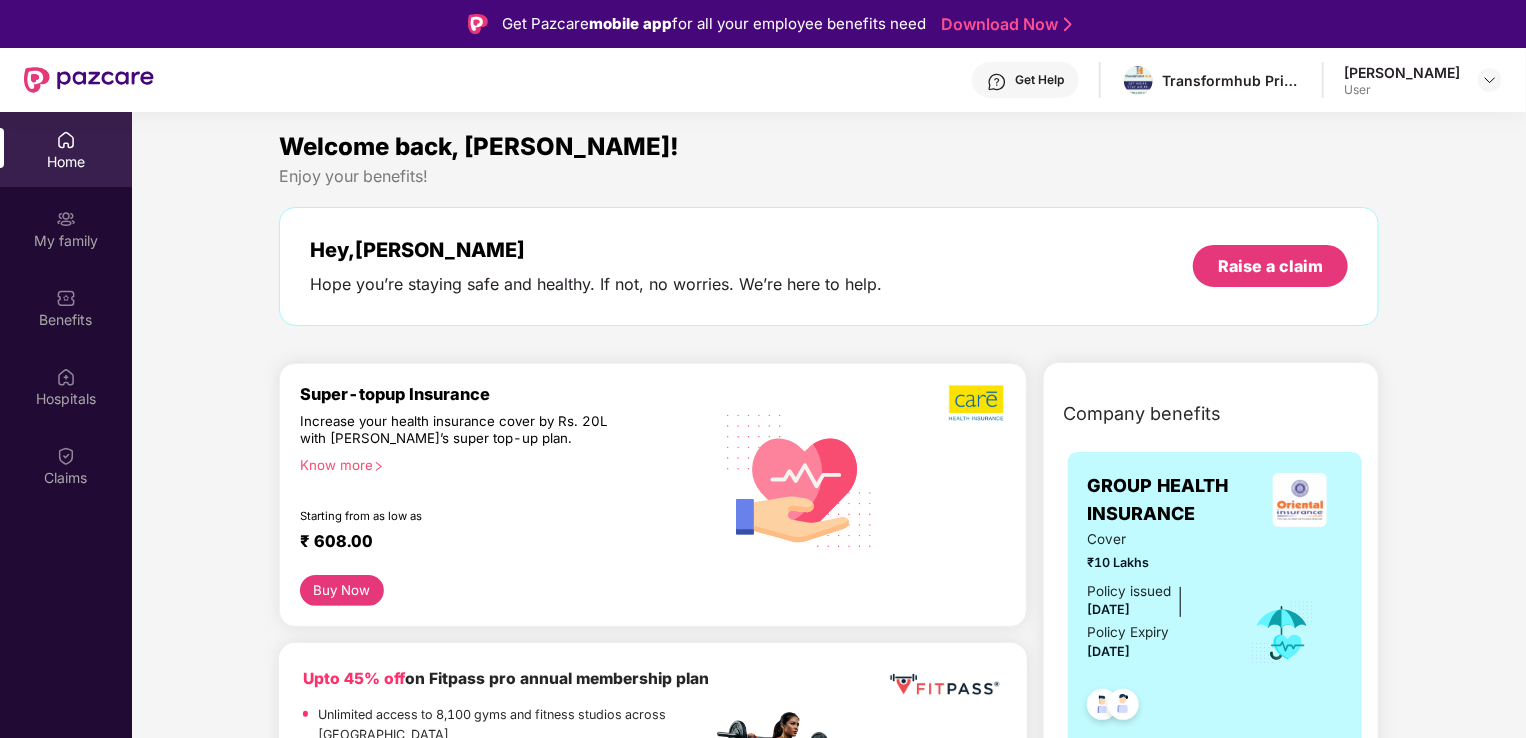 click on "User" at bounding box center (1402, 90) 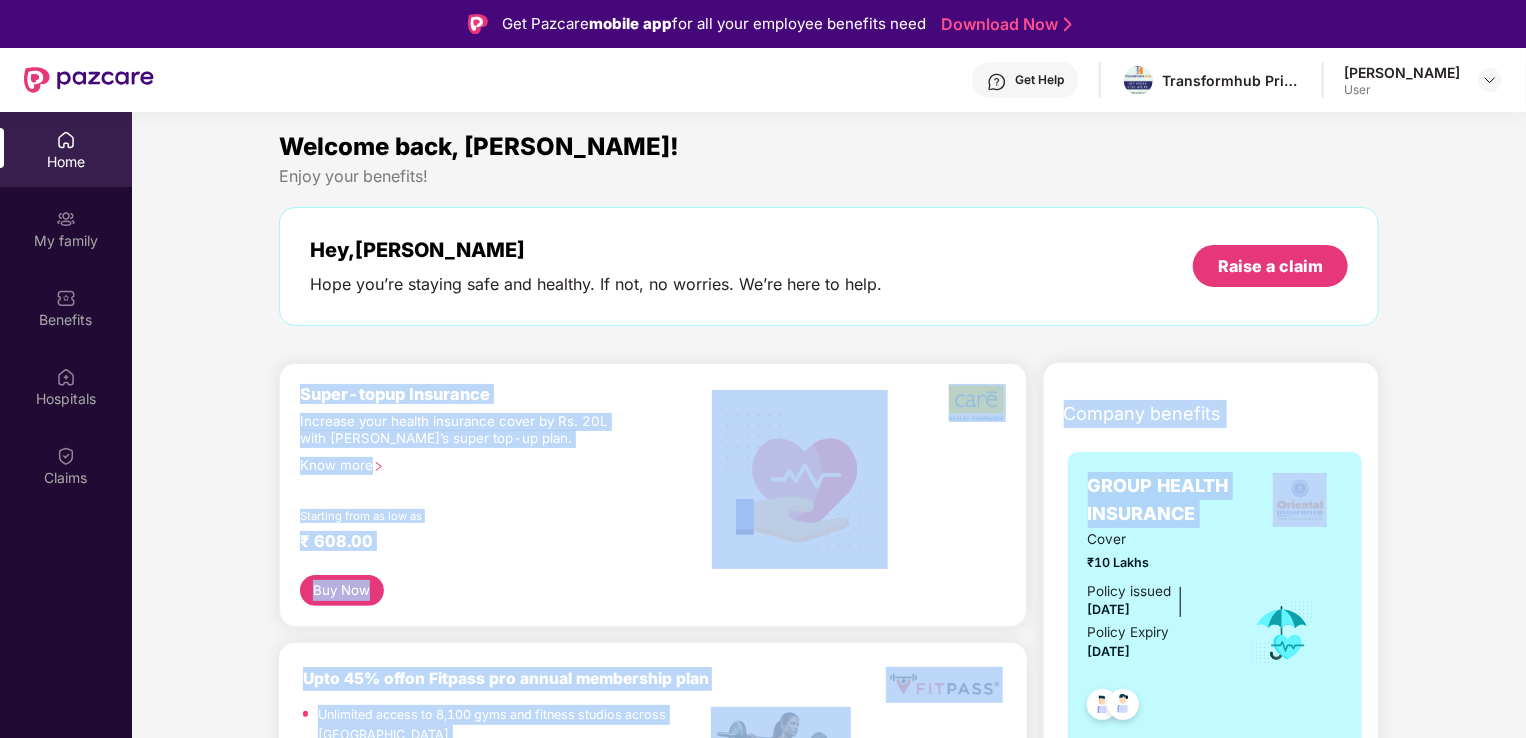drag, startPoint x: 1524, startPoint y: 187, endPoint x: 1527, endPoint y: 443, distance: 256.01758 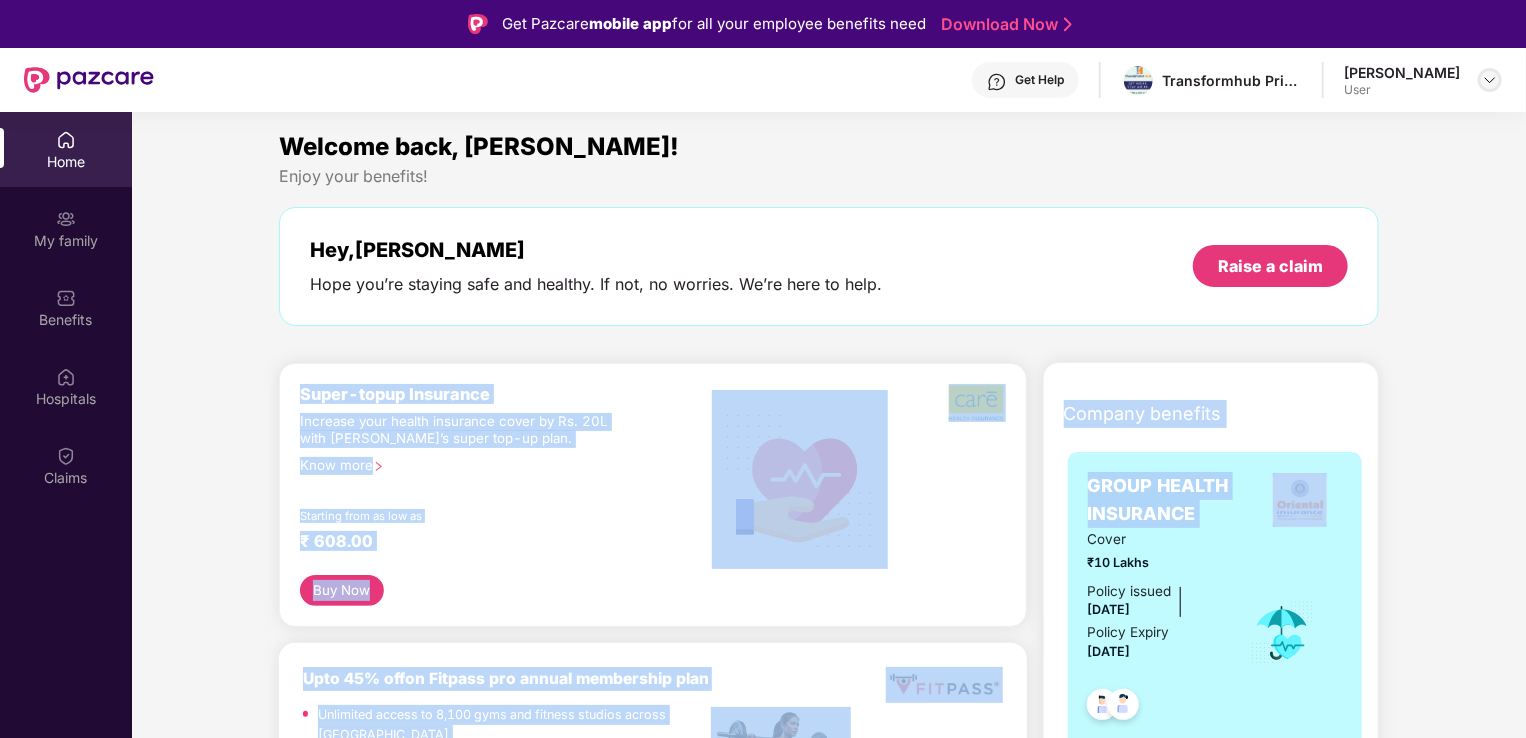 click at bounding box center [1490, 80] 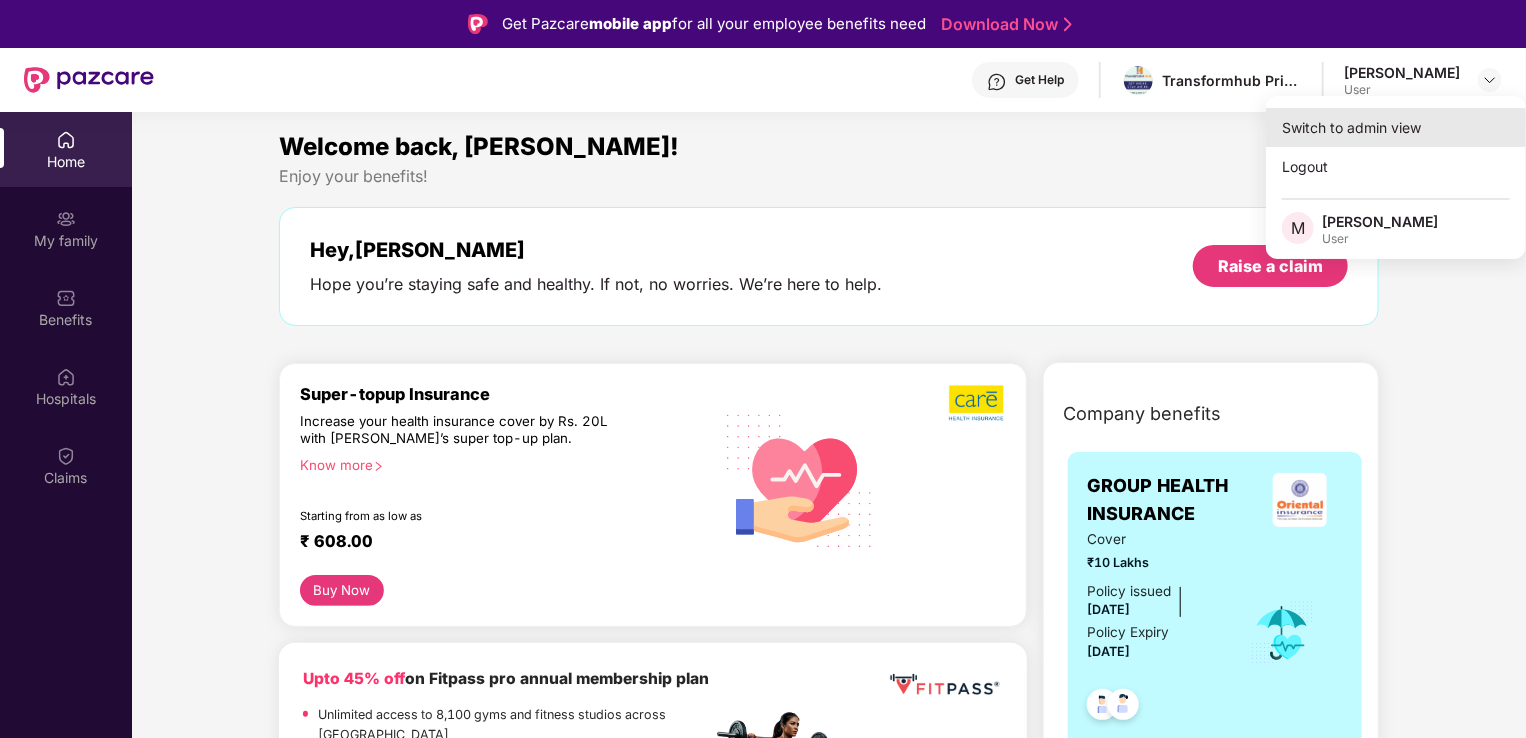 click on "Switch to admin view" at bounding box center [1396, 127] 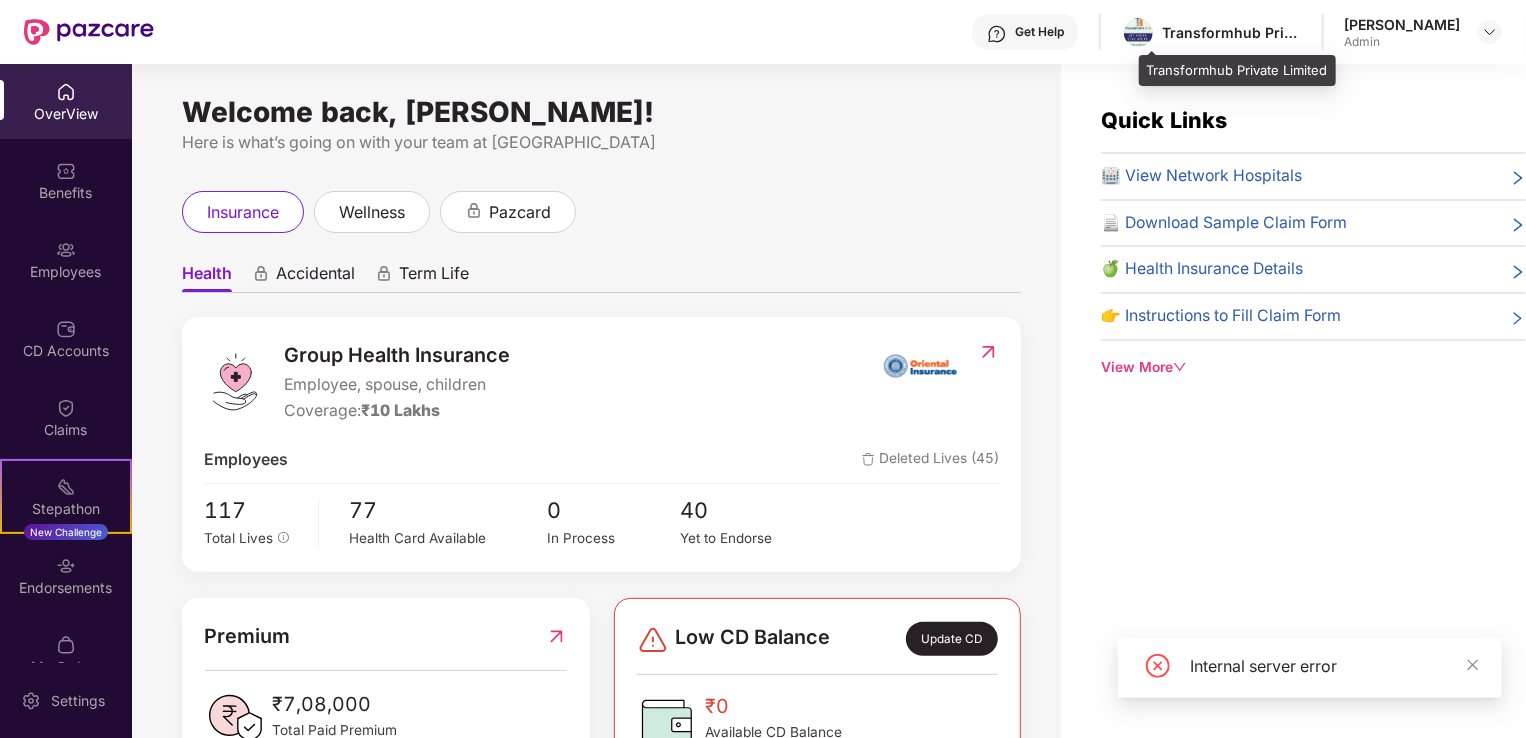 click on "Transformhub Private Limited" at bounding box center (1232, 32) 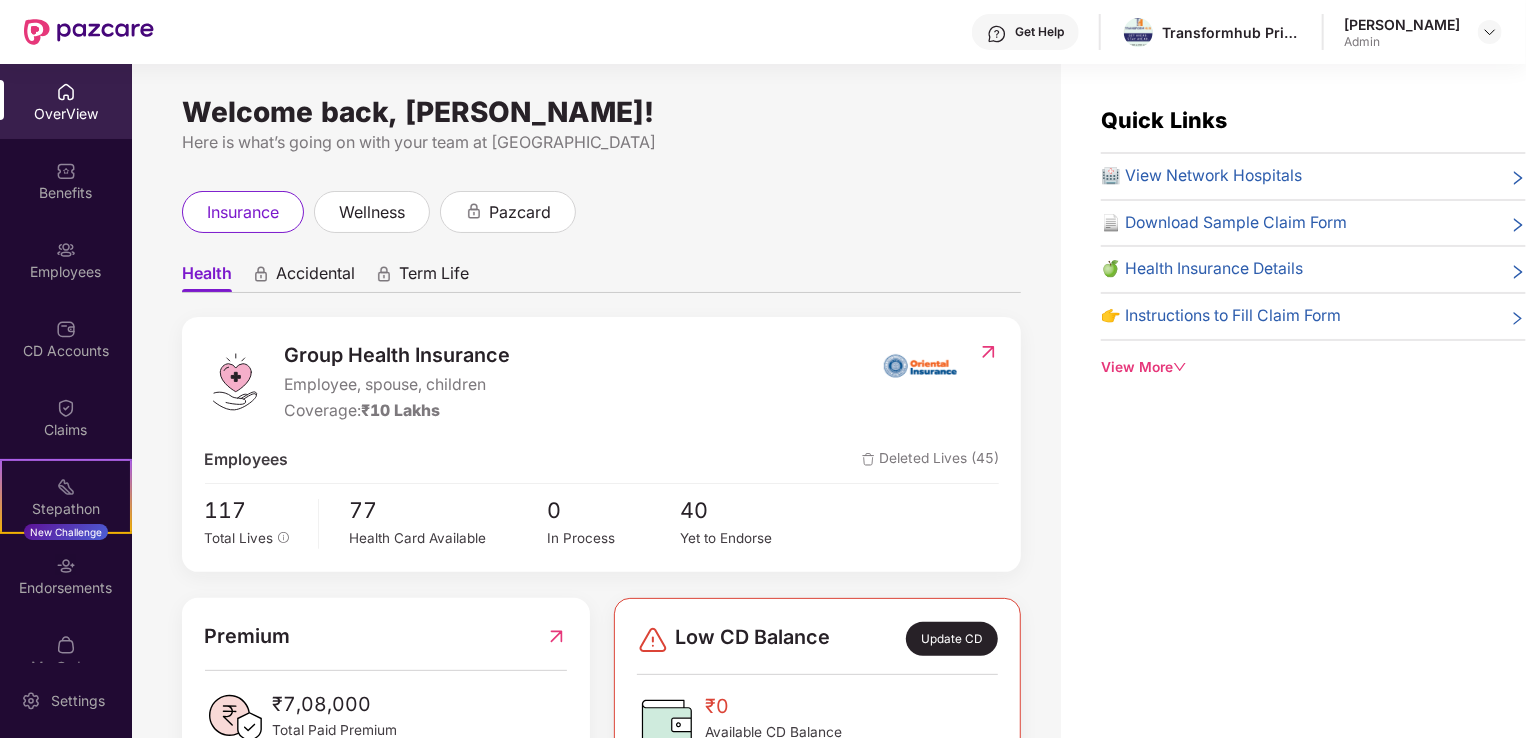 click on "Deleted Lives (45)" at bounding box center (930, 460) 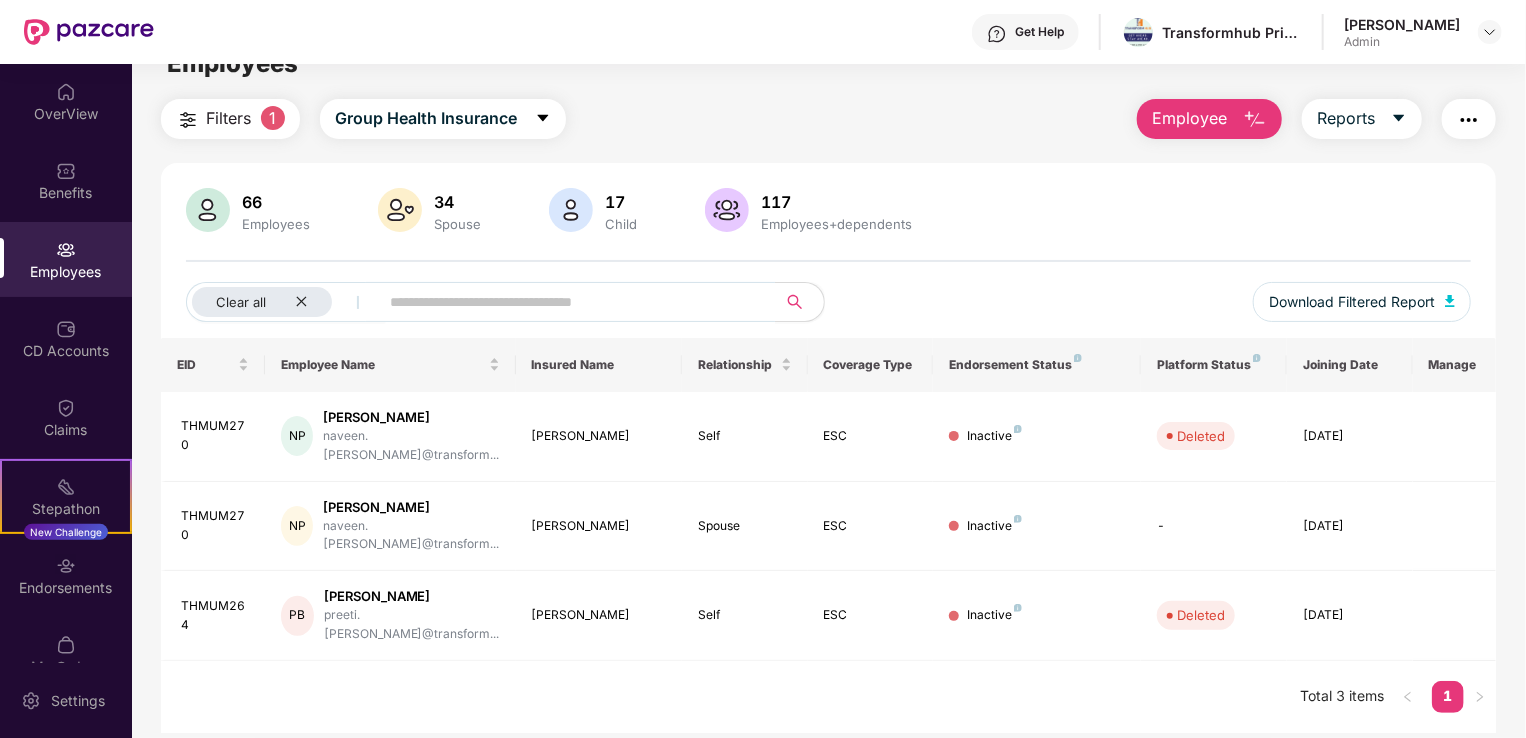 scroll, scrollTop: 64, scrollLeft: 0, axis: vertical 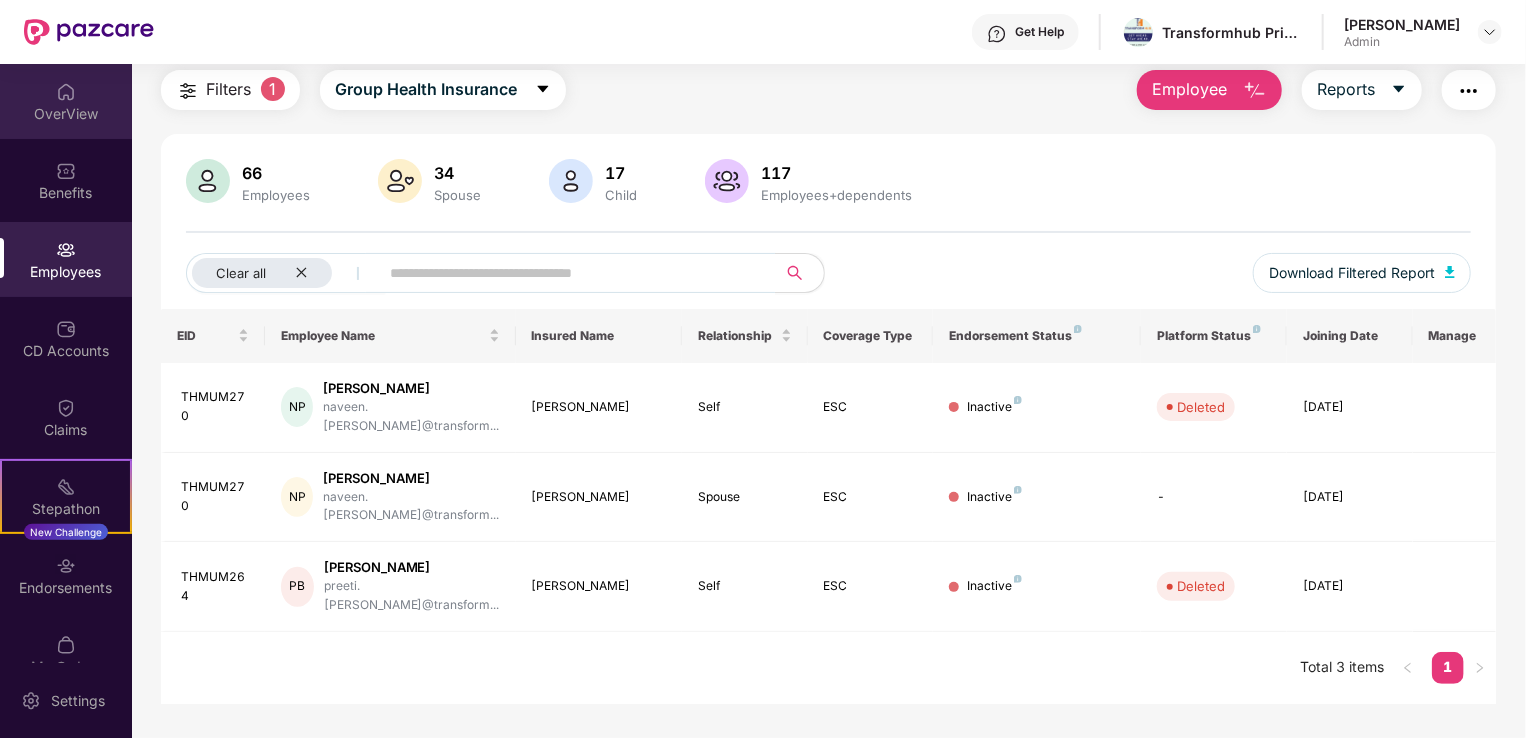 click on "OverView" at bounding box center (66, 114) 